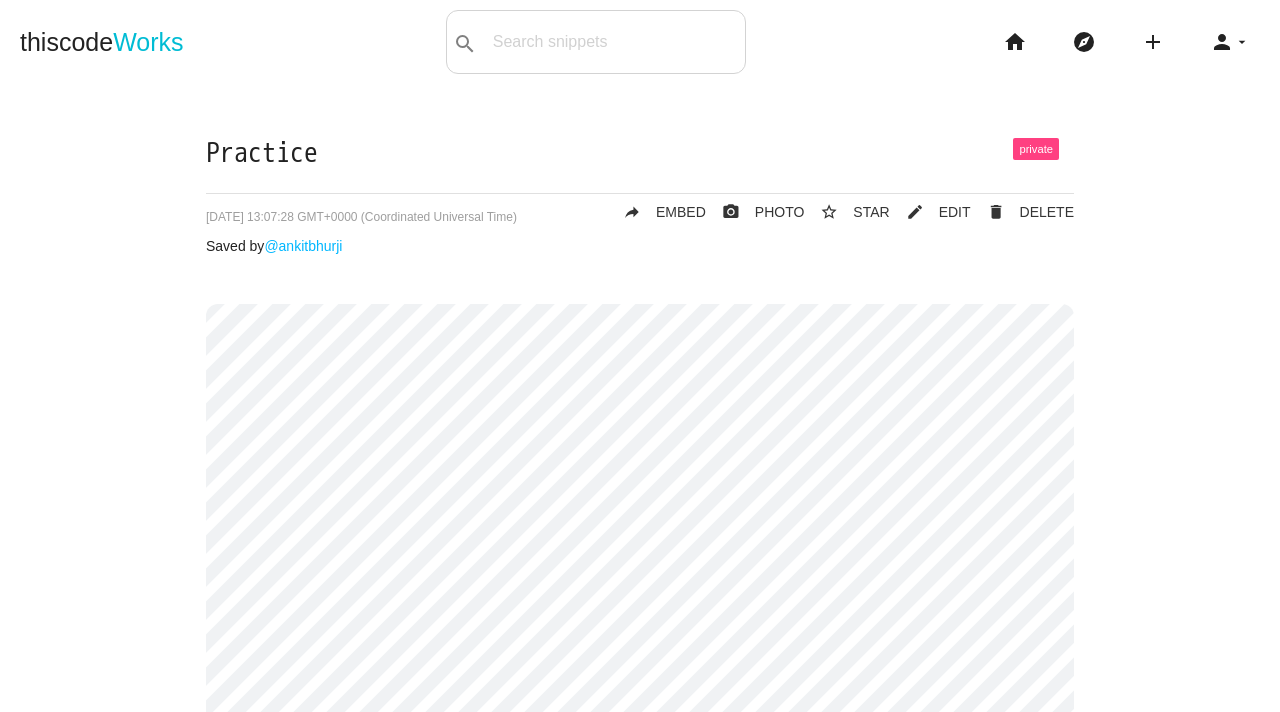 scroll, scrollTop: 0, scrollLeft: 0, axis: both 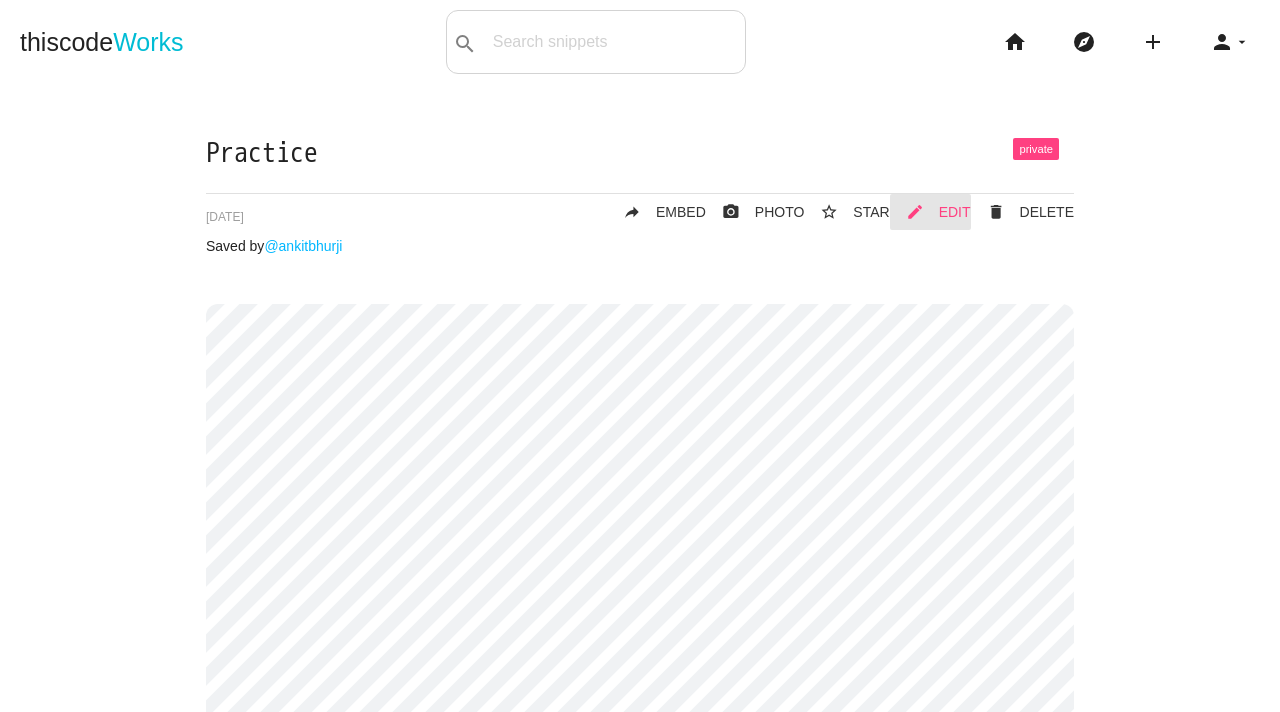click on "EDIT" at bounding box center (955, 212) 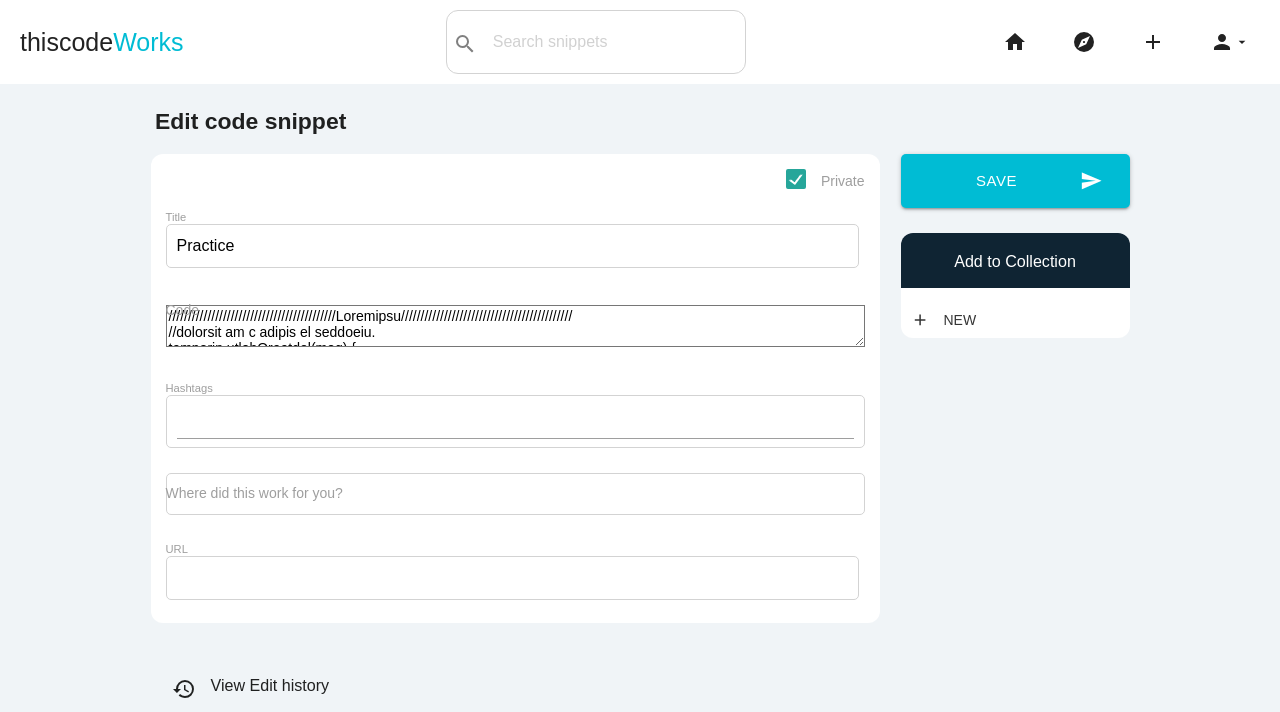scroll, scrollTop: 0, scrollLeft: 0, axis: both 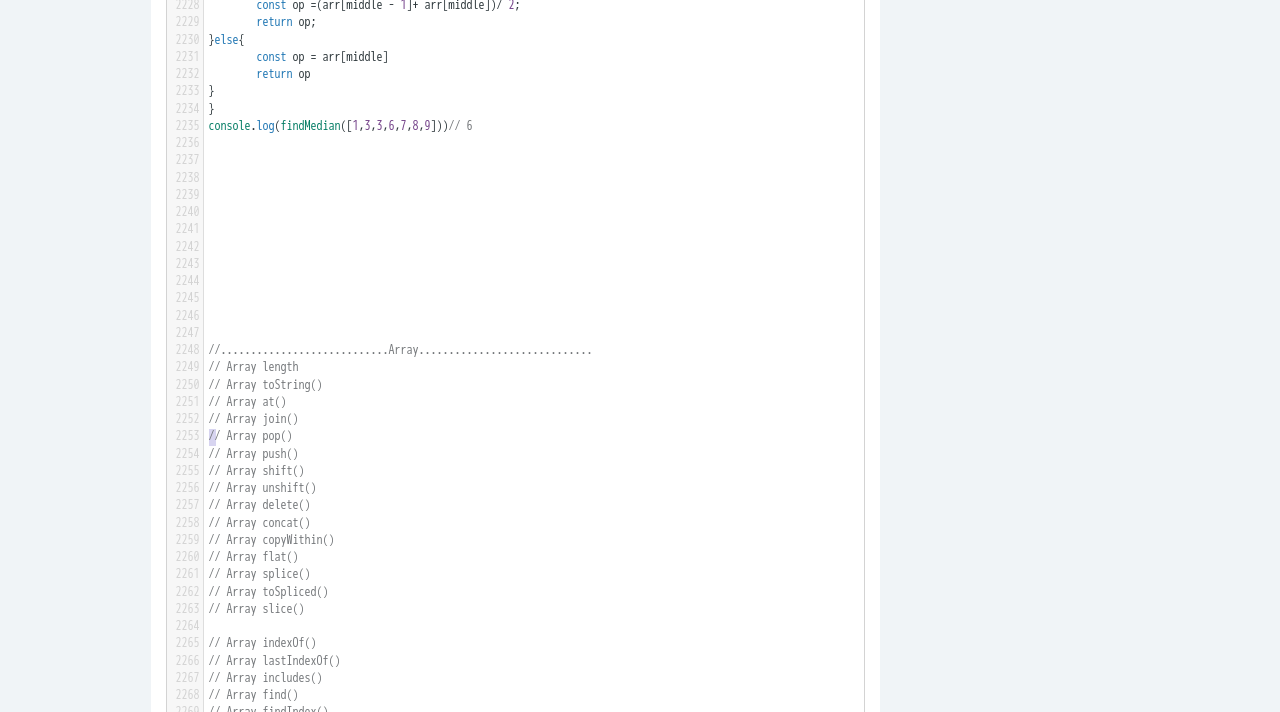 type on "///////////////////////////////////////////Programiz////////////////////////////////////////////
//function if a number is disarium.
function checkDisarium(num) {
const numString = num.toString();
const numSrtArray = numString.split('');
const numIntArray = numSrtArray.map(item => parseInt(item));
let sum = 0;
for (item in numIntArray) {
sum += numIntArray[item] ** (parseInt(item) + 1);
}
if (sum === num) {
return 'Disarium';
}
return 'Not Disarium';
}
//function to move all zero at the end.
function moveZerosToEnd(arr) {
const nonZeroArray = arr.filter(item => item !== 0);
const zeroCount = arr.length - nonZeroArray.length;
const zeroArray = Array(zeroCount).fill(0);
return [...nonZeroArray, ...zeroArray];
}
//function to sort string according to the ginortS order.
// lower latter sorted first followe by upper latter, then old digit and finally even digit.
function ginortSOrder(input) {
const items = input.split('');
let numAr..." 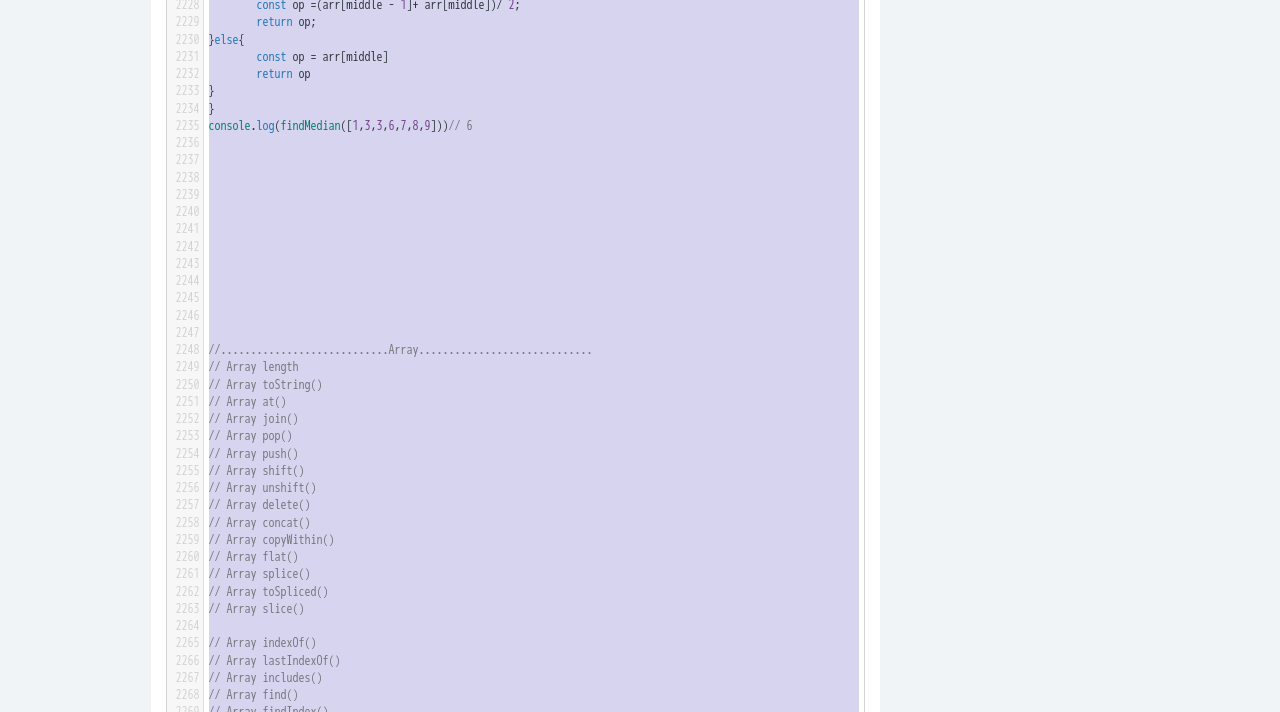 type 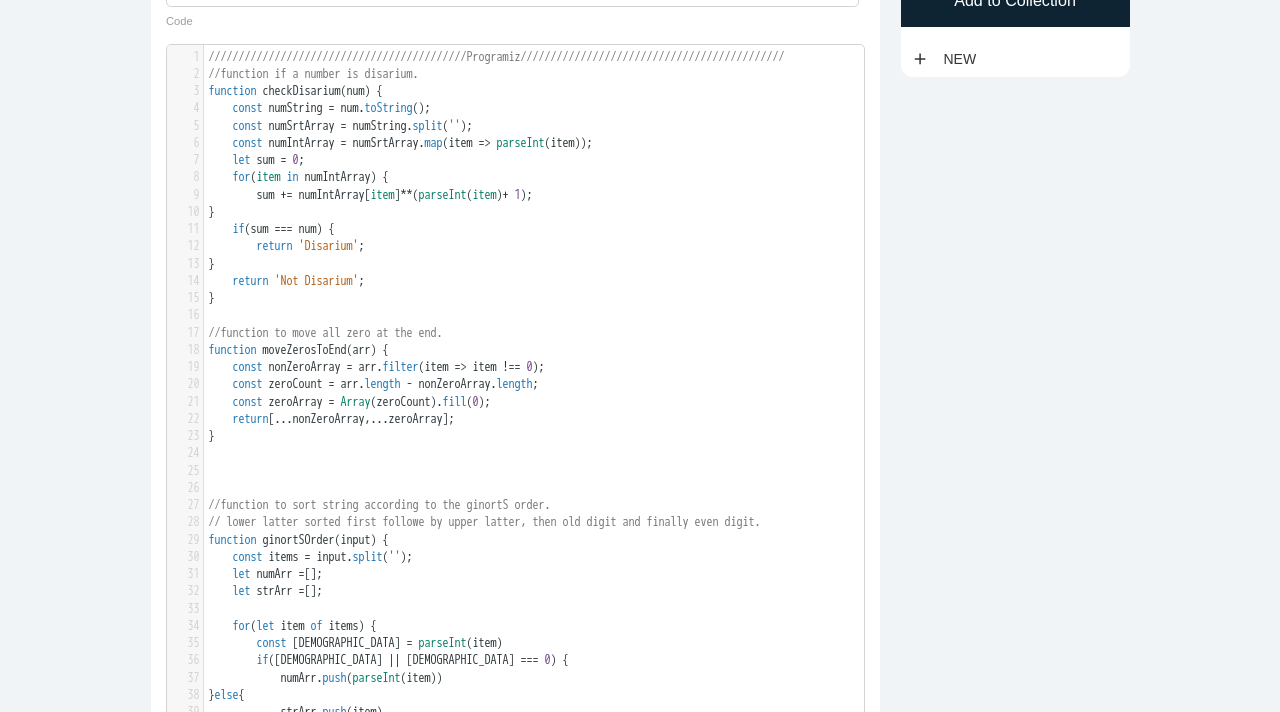 scroll, scrollTop: 47575, scrollLeft: 0, axis: vertical 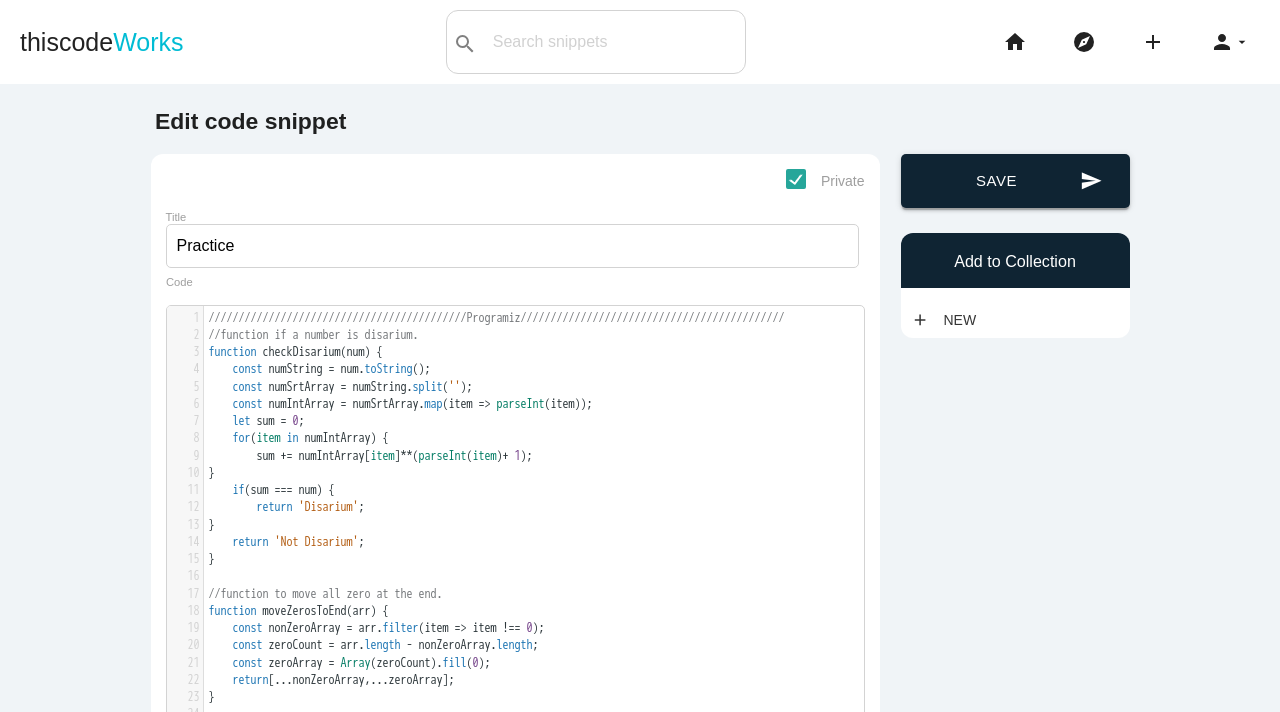 click on "send Save" at bounding box center [1015, 181] 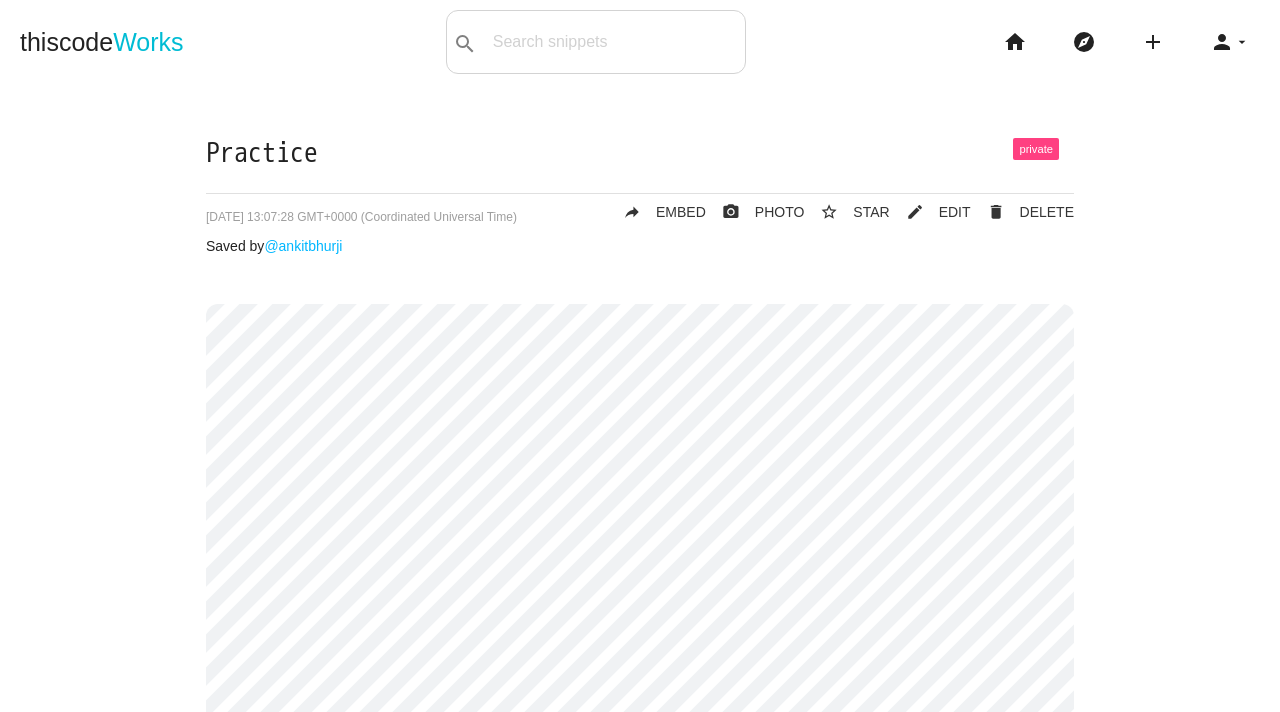 scroll, scrollTop: 0, scrollLeft: 0, axis: both 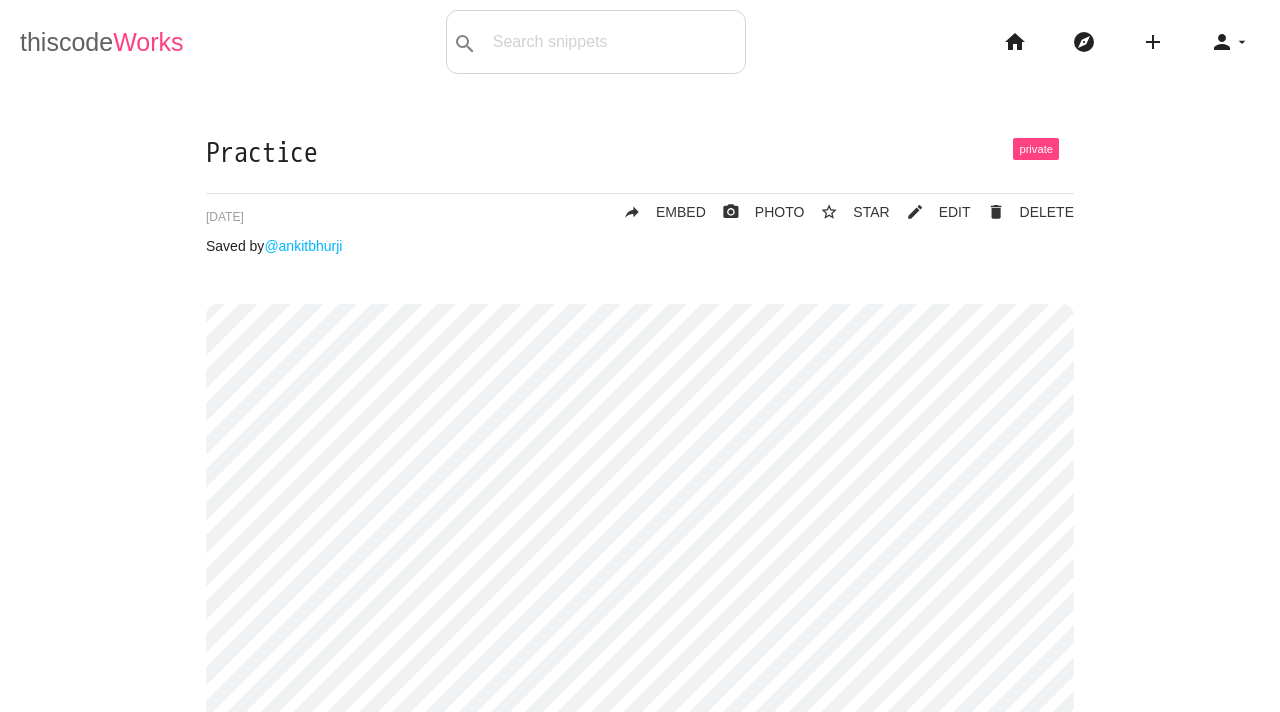 click on "thiscode Works" at bounding box center (102, 42) 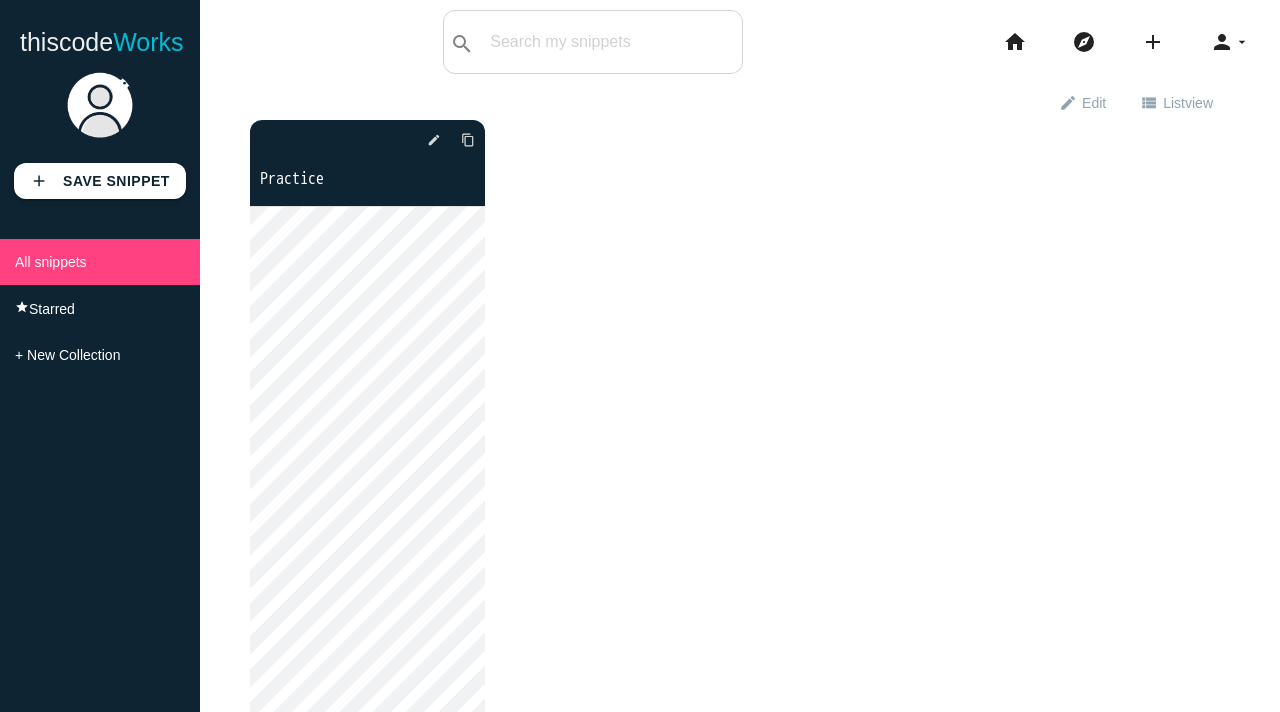 scroll, scrollTop: 0, scrollLeft: 0, axis: both 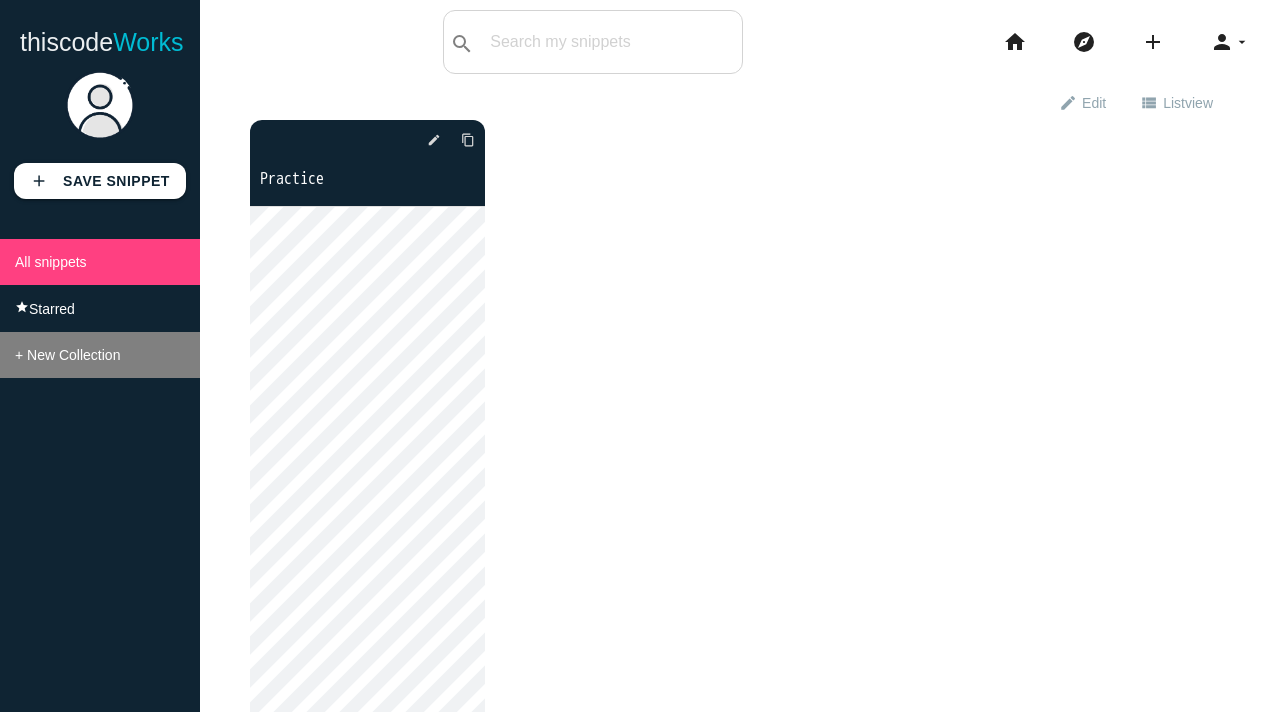 click on "+ New Collection" at bounding box center [67, 355] 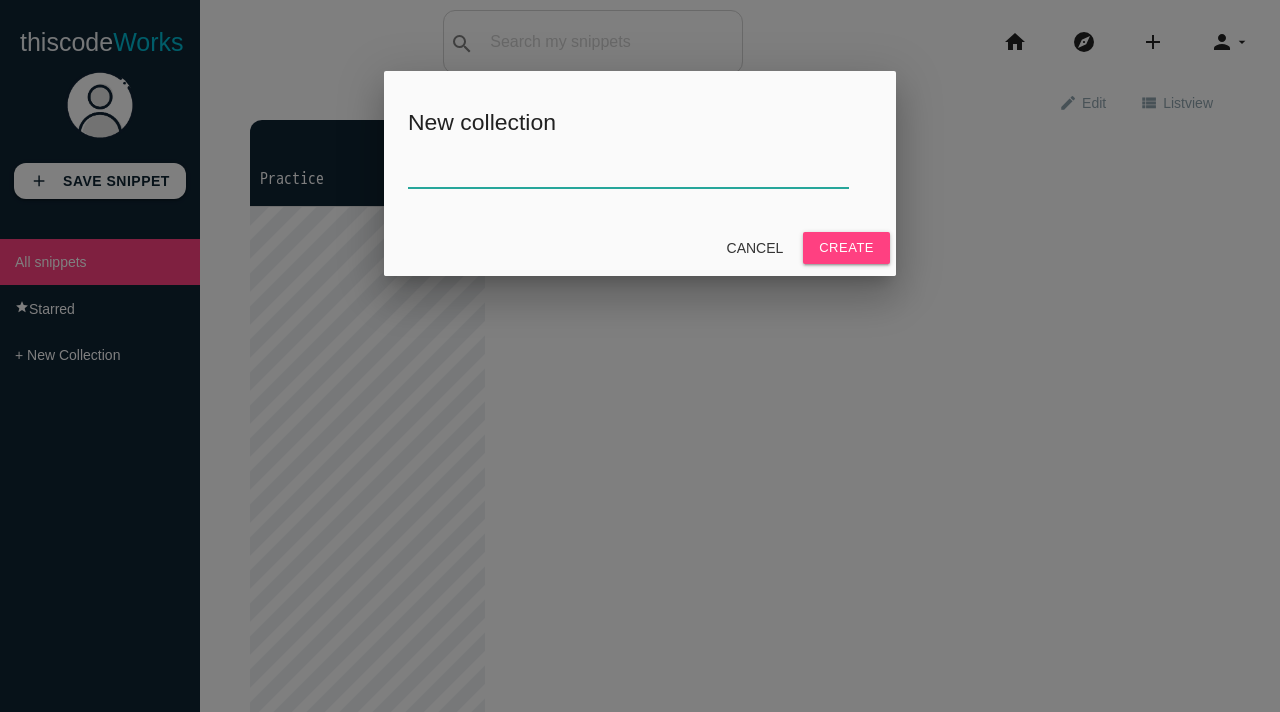 click at bounding box center (628, 166) 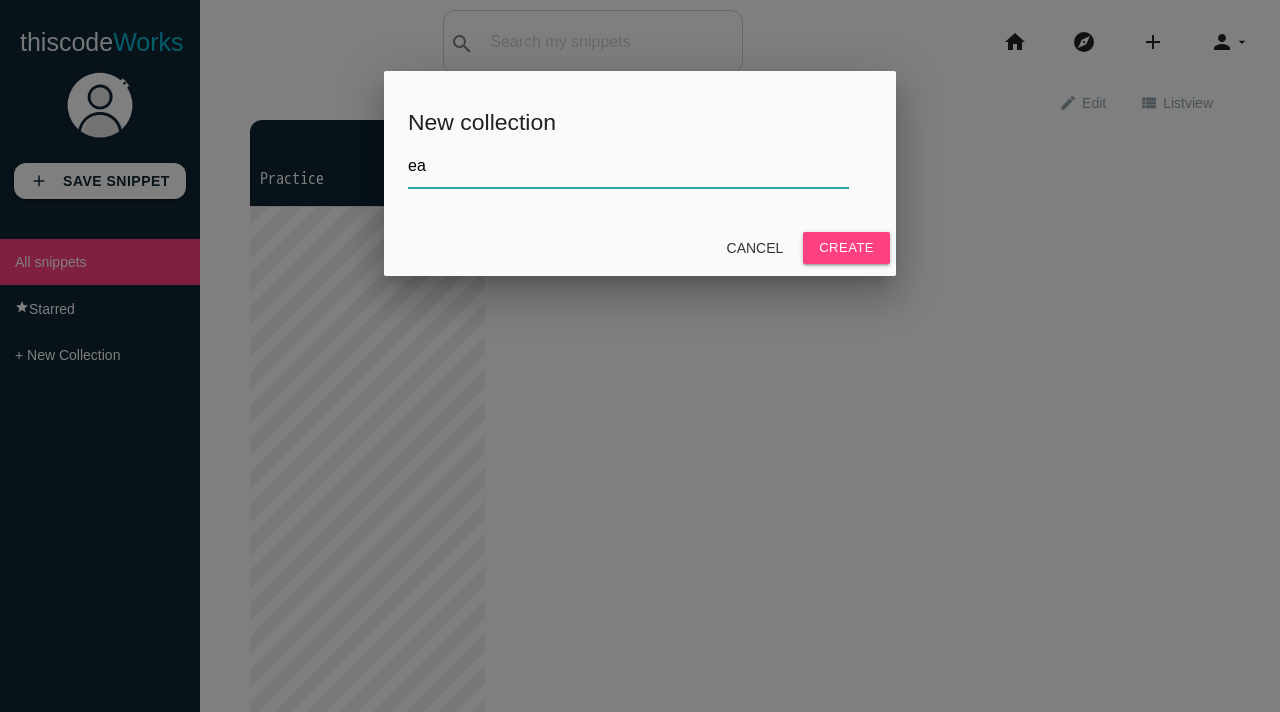 type on "e" 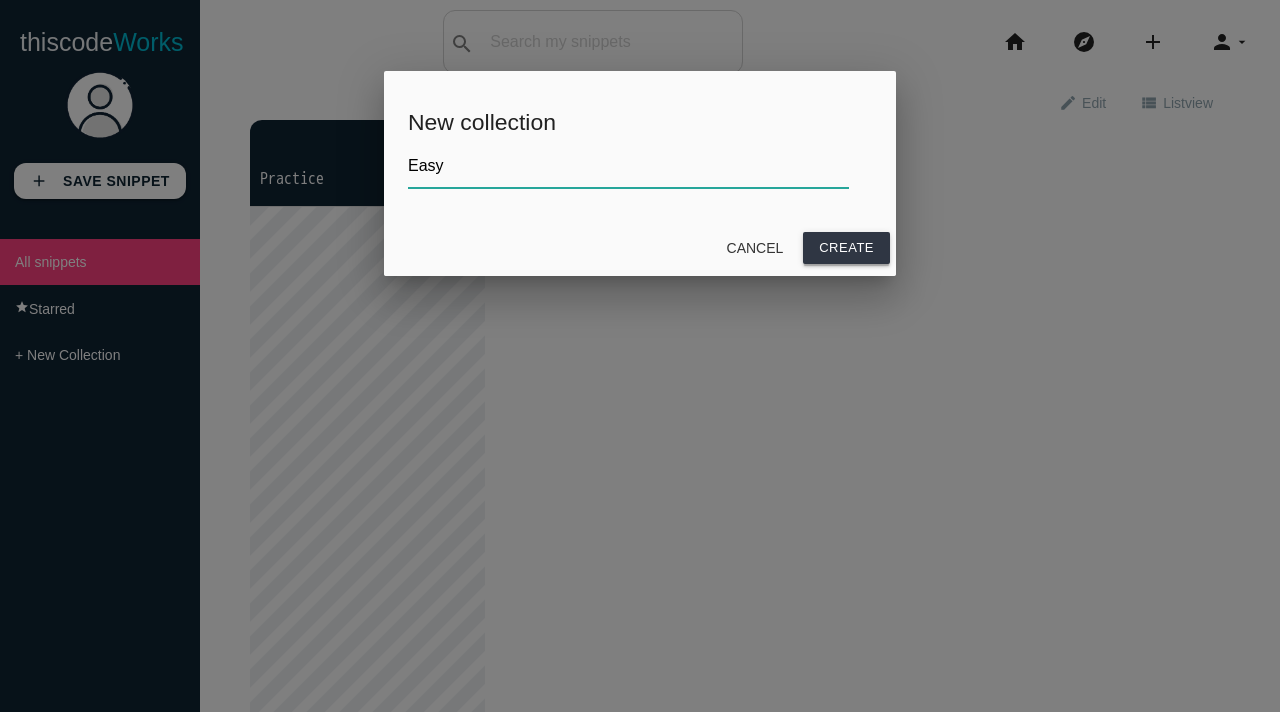 type on "Easy" 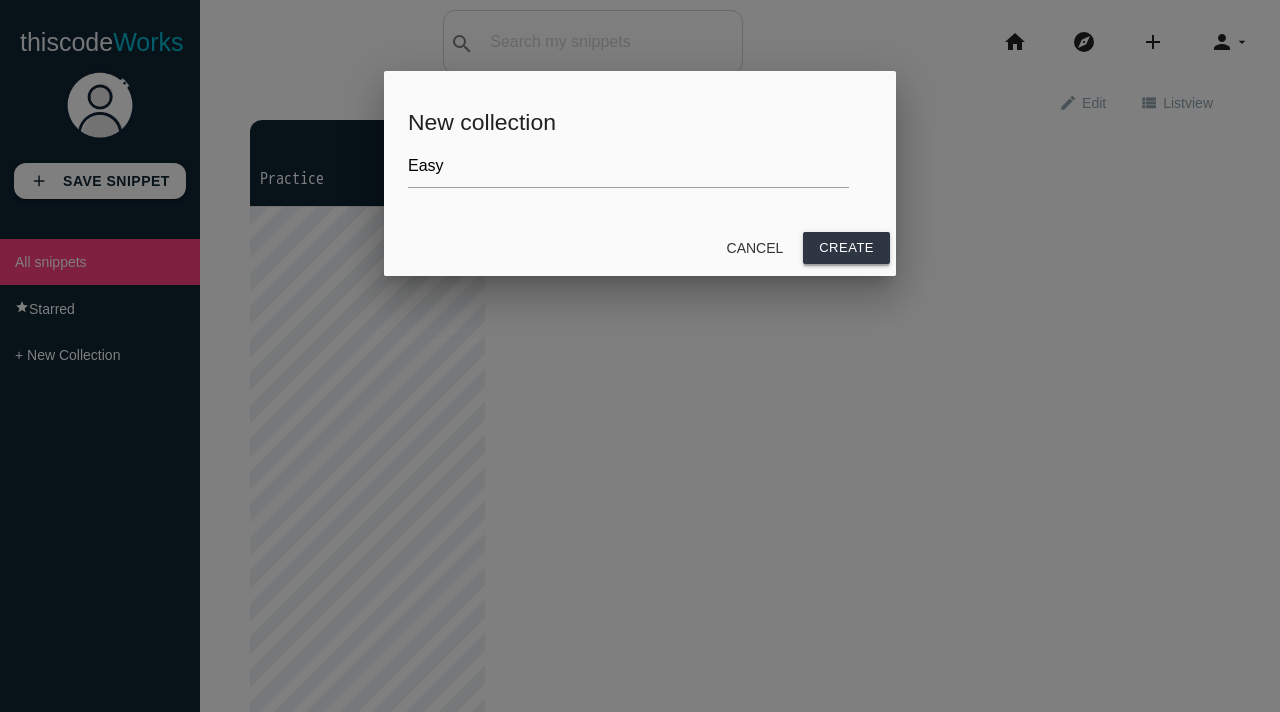 click on "Create" at bounding box center [846, 248] 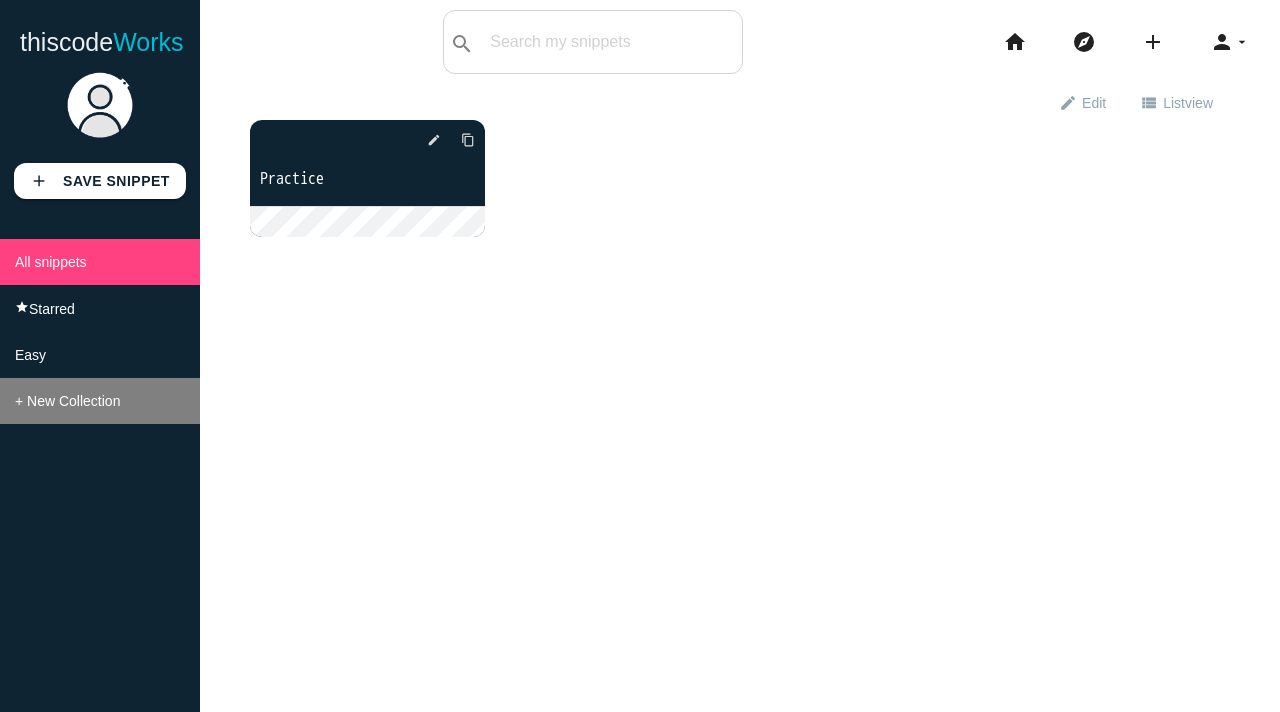 scroll, scrollTop: 0, scrollLeft: 0, axis: both 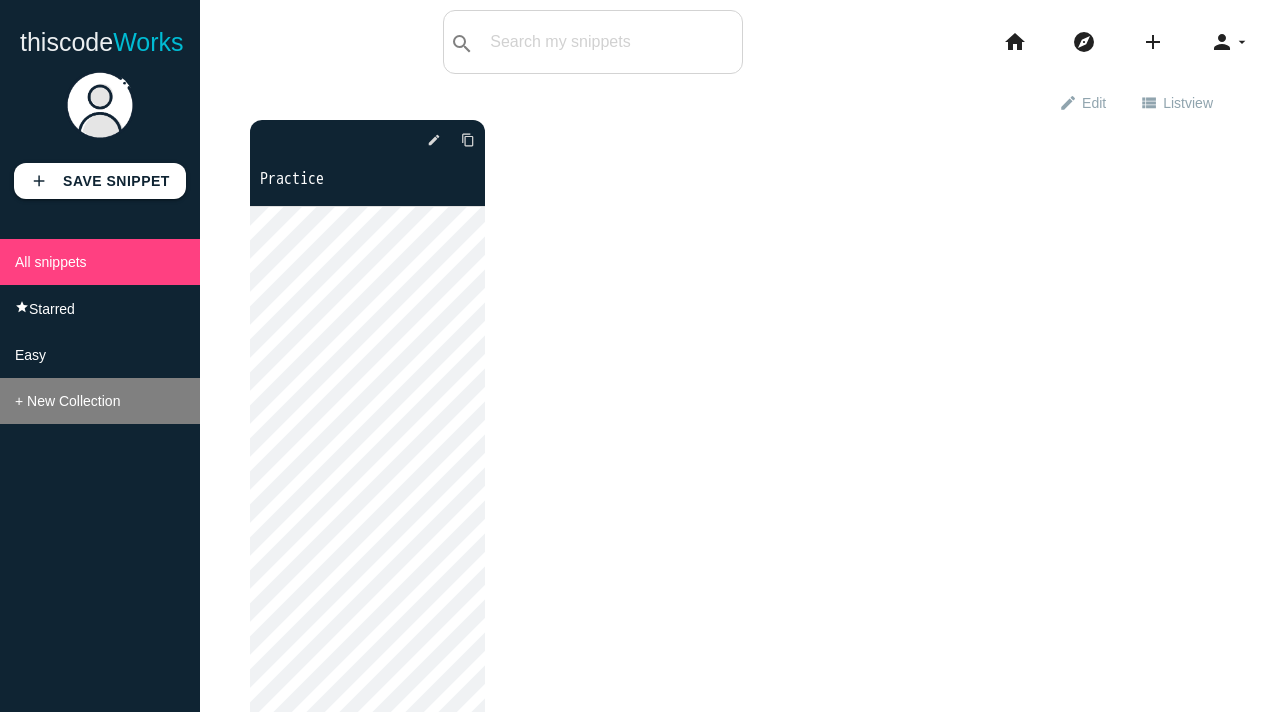 click on "+ New Collection" at bounding box center [100, 401] 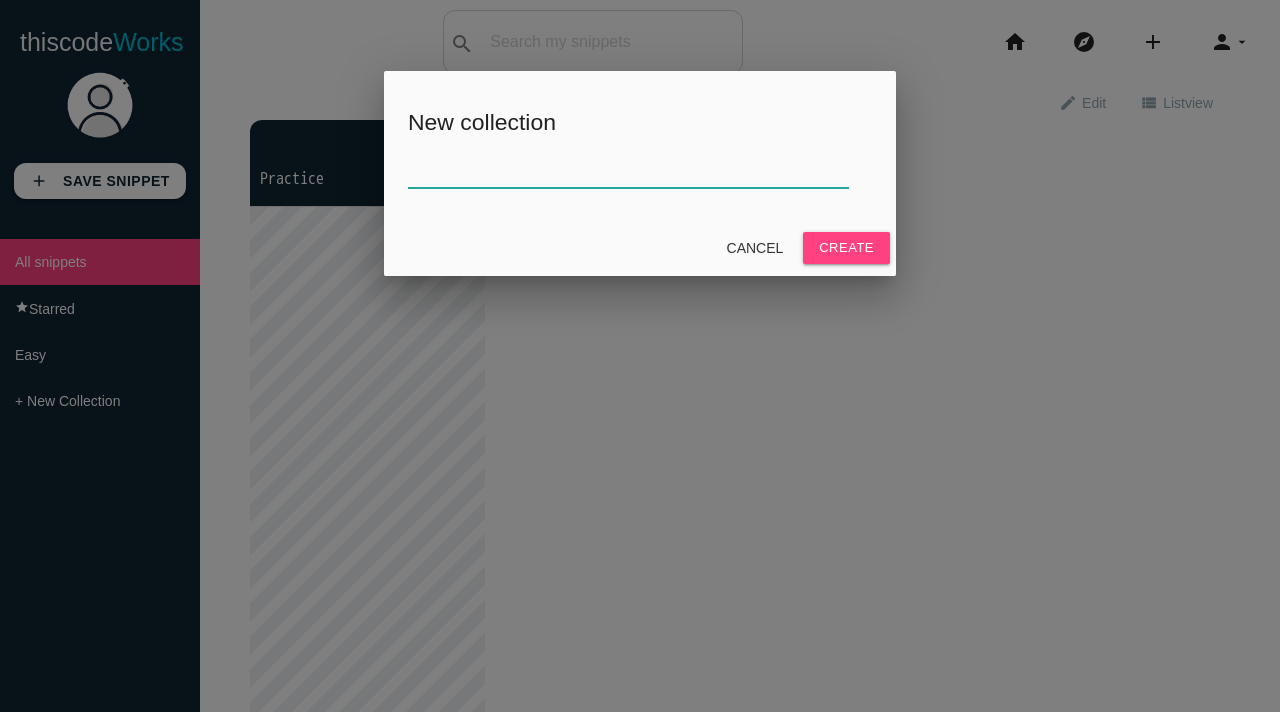 click at bounding box center (628, 166) 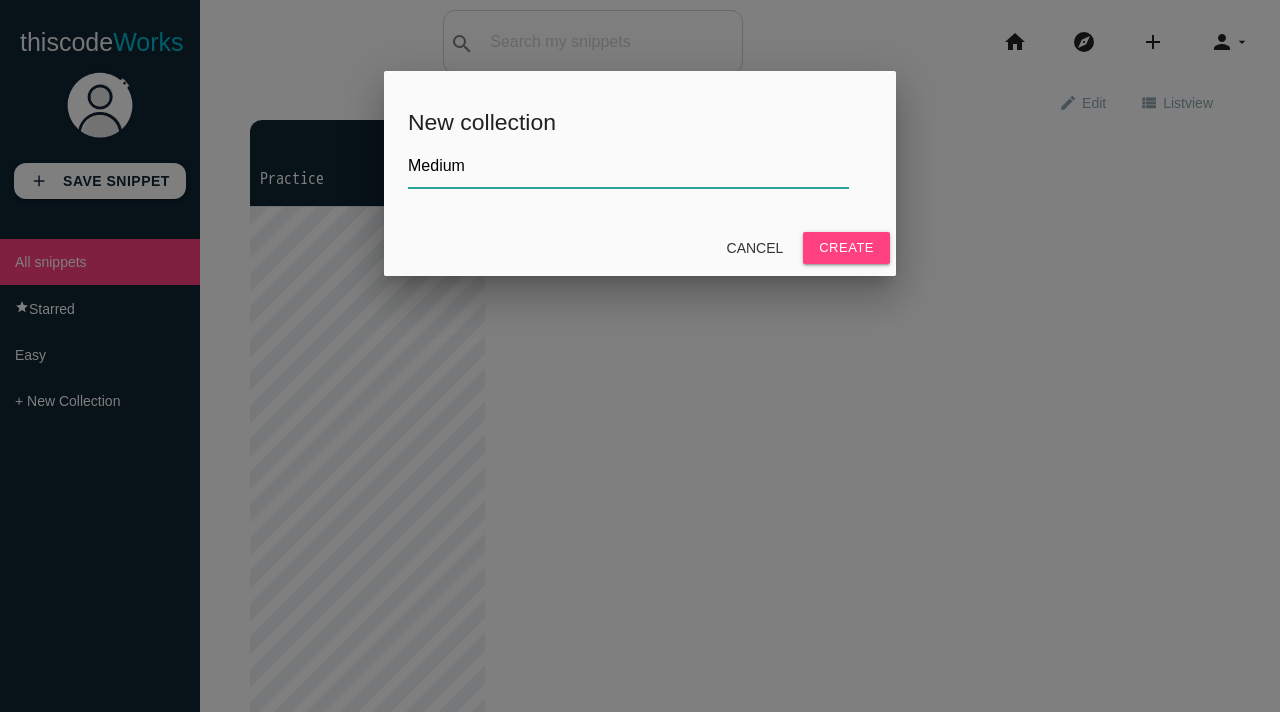 type on "Medium" 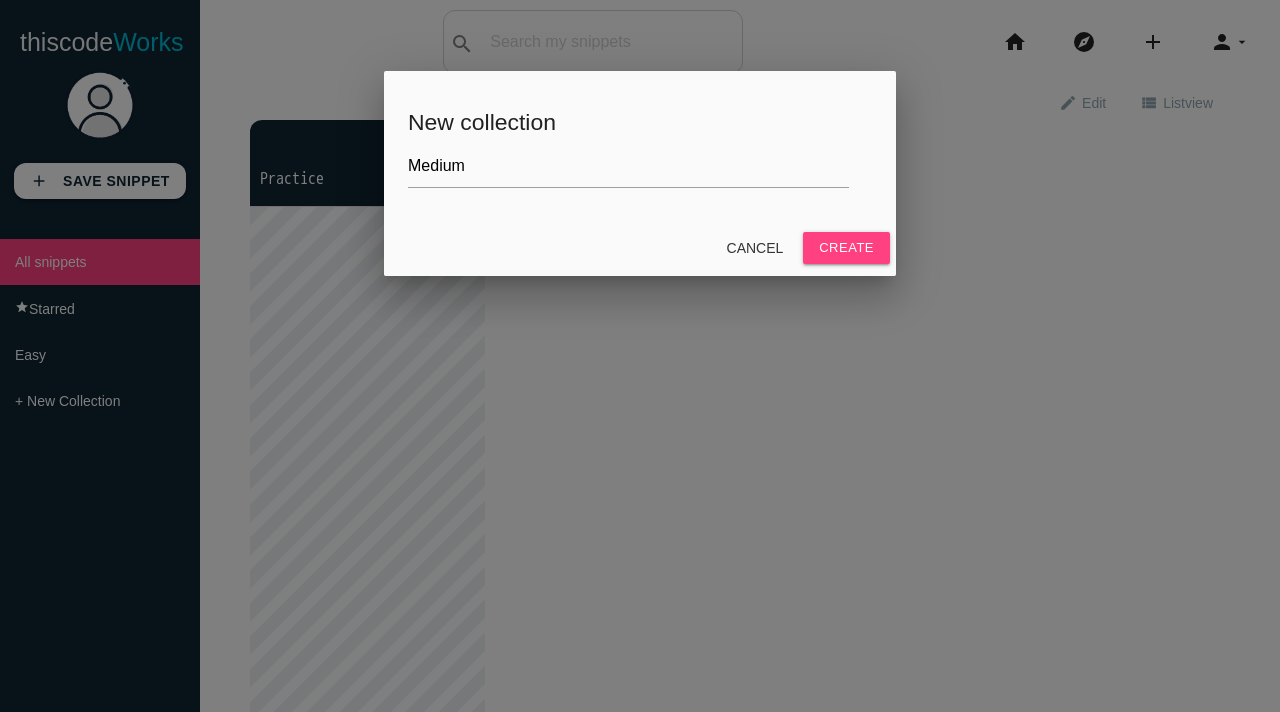 click on "Cancel
Create" at bounding box center [640, 248] 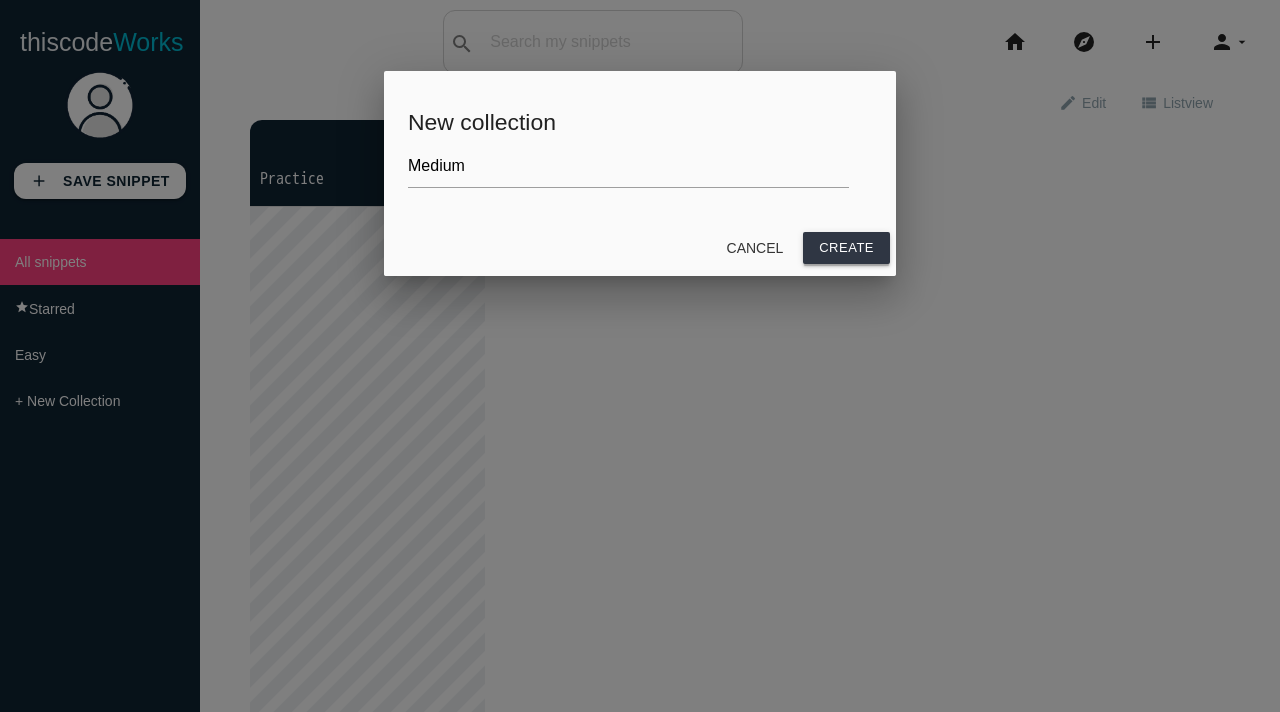 click on "Create" at bounding box center [846, 248] 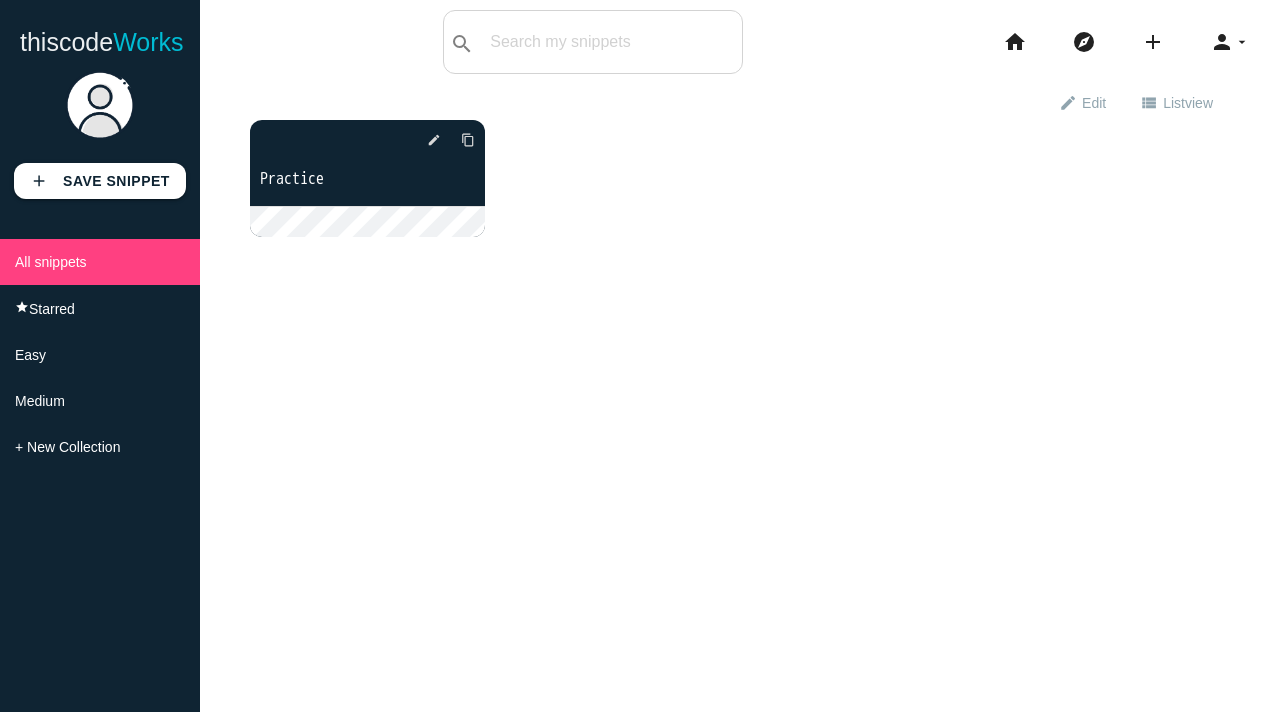 click on "Easy" at bounding box center [30, 355] 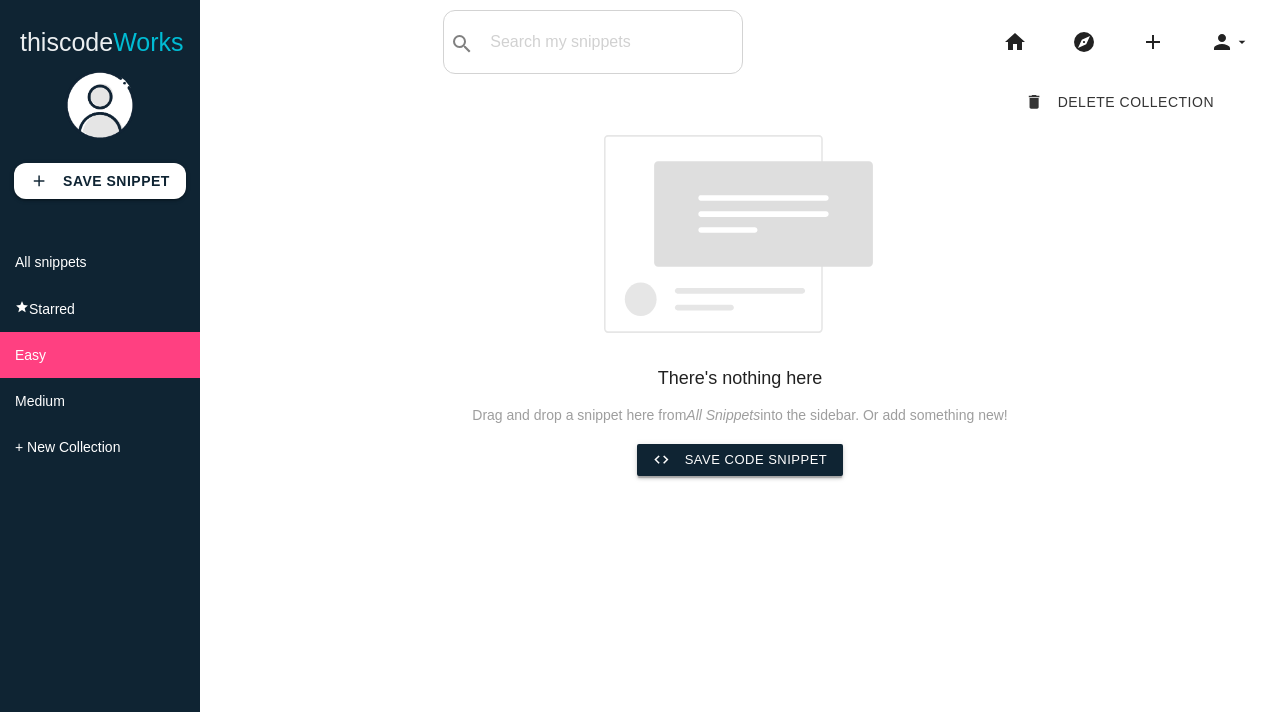 click on "code Save code snippet" at bounding box center [740, 460] 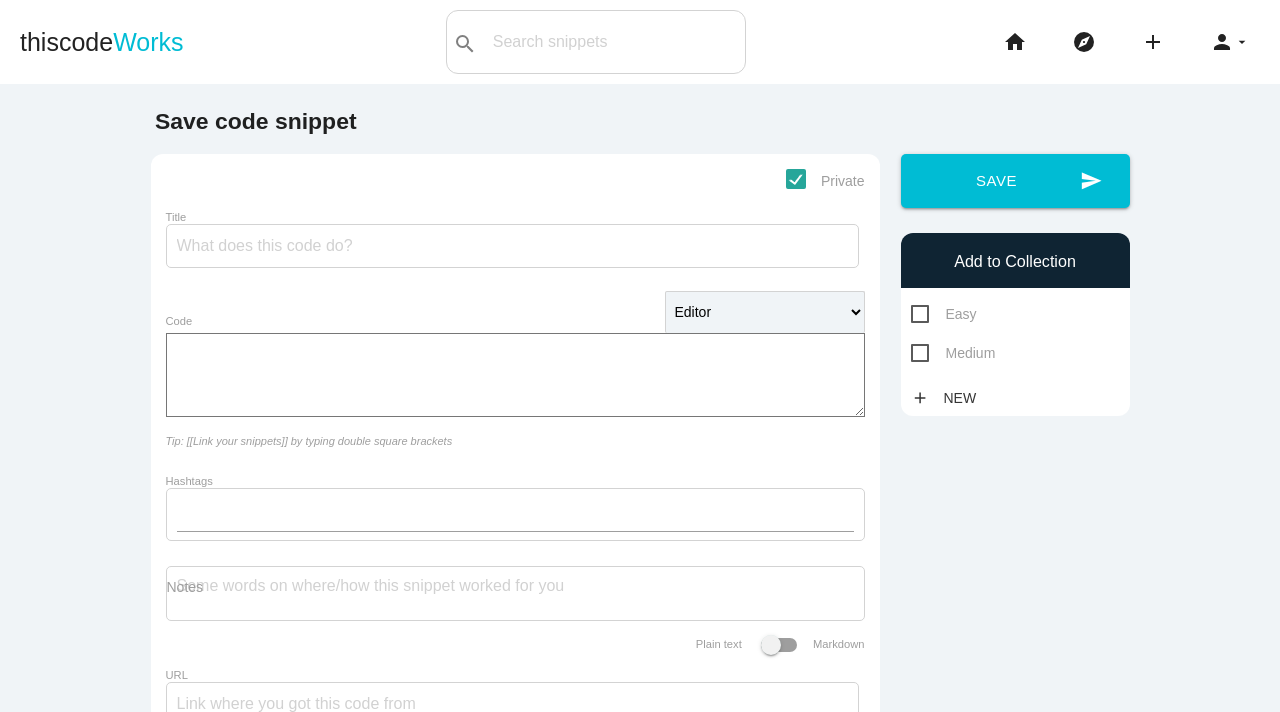 scroll, scrollTop: 0, scrollLeft: 0, axis: both 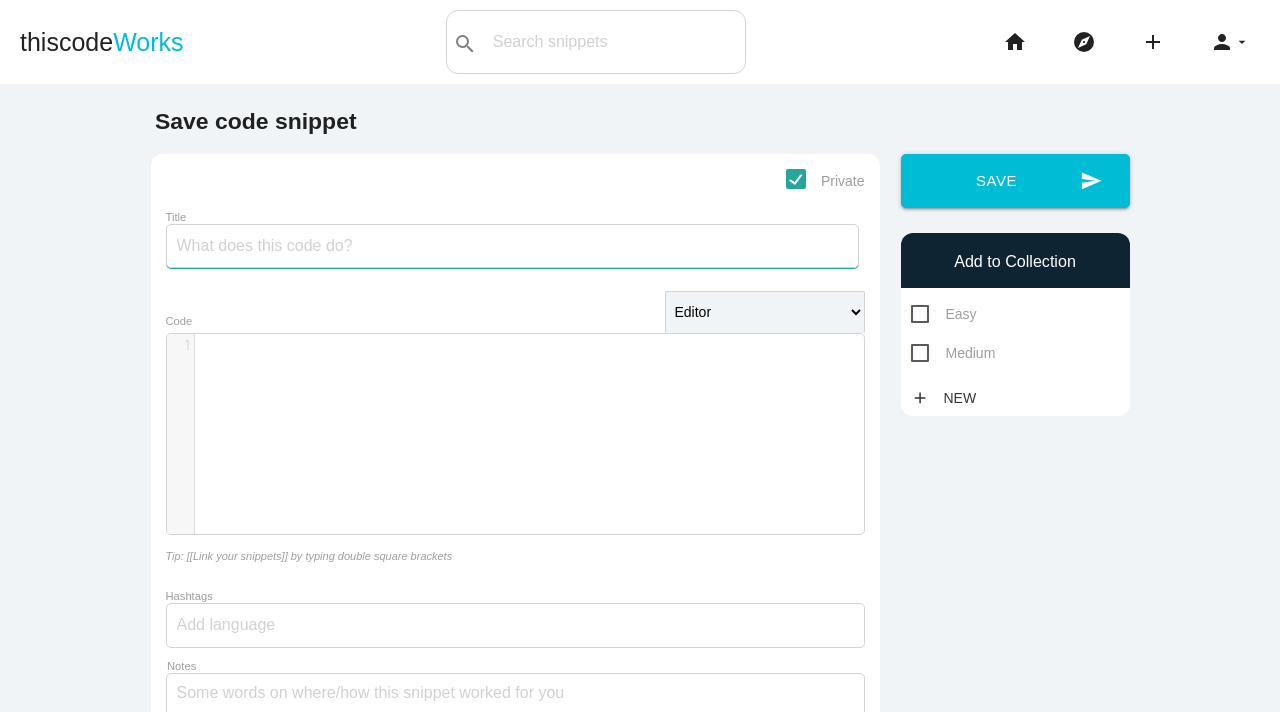click on "Title" at bounding box center [512, 246] 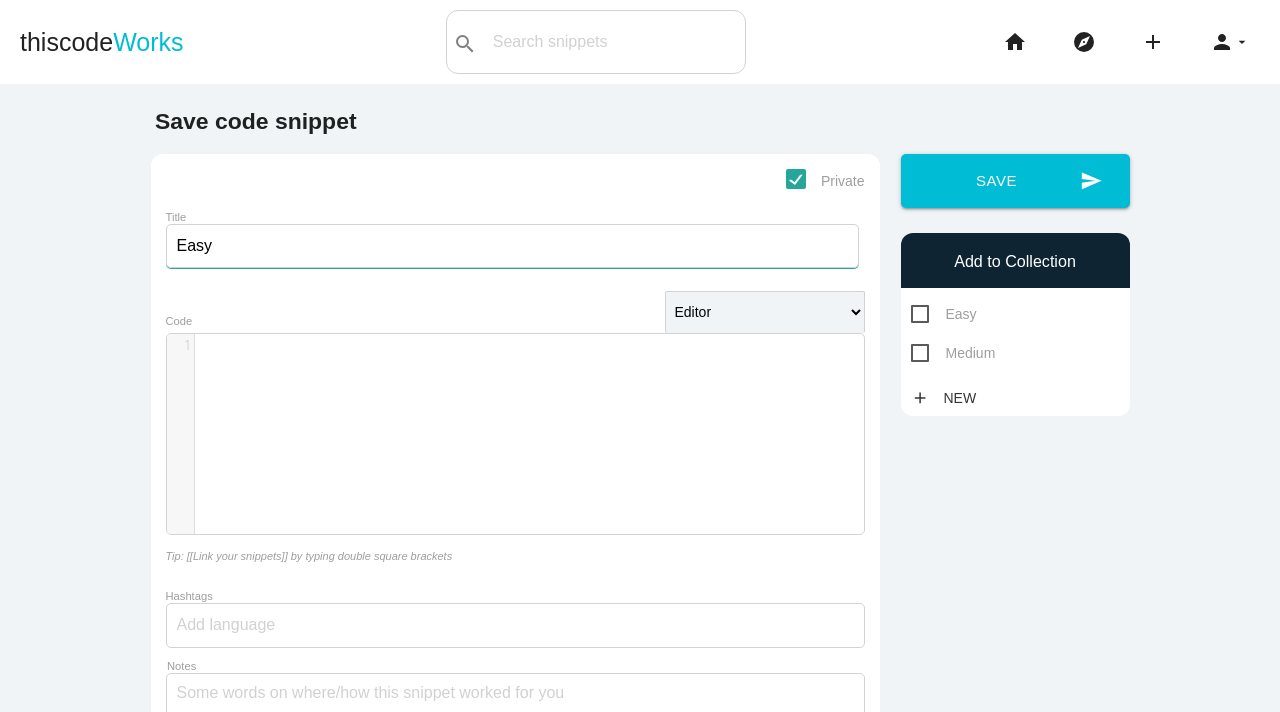 type on "Easy" 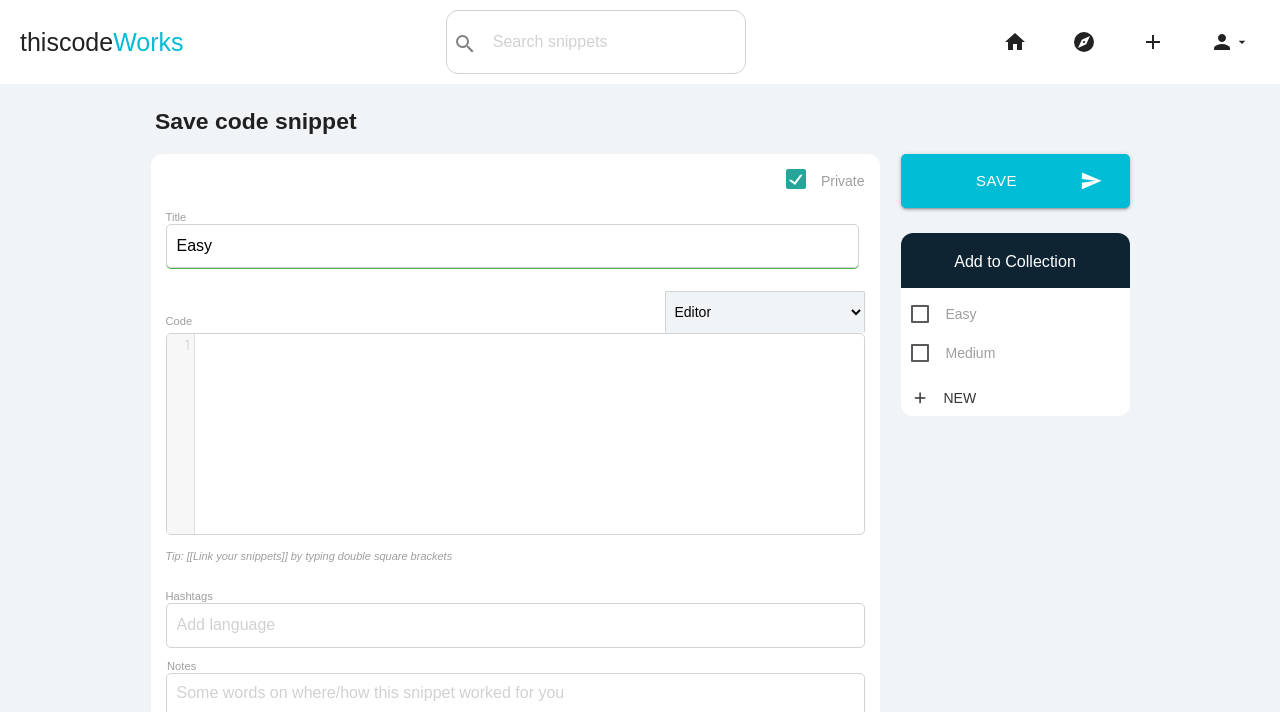 click on "​ x   1 ​" at bounding box center (530, 449) 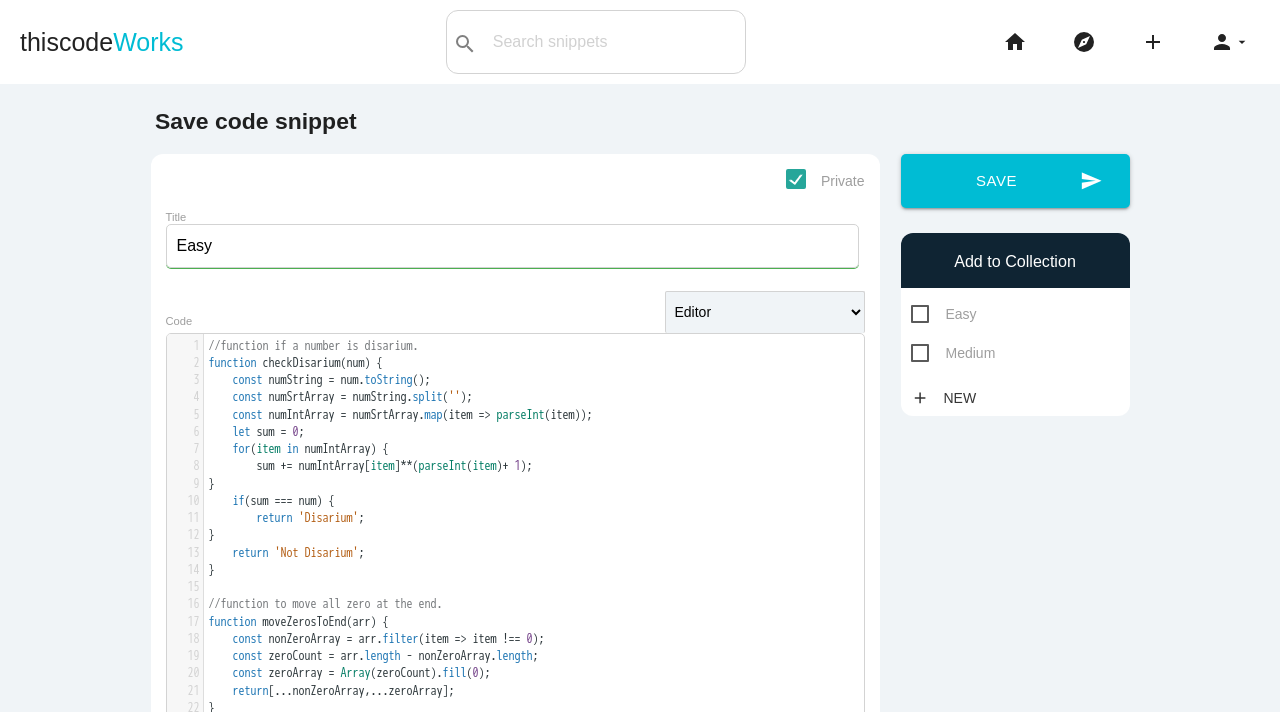 scroll, scrollTop: 21366, scrollLeft: 0, axis: vertical 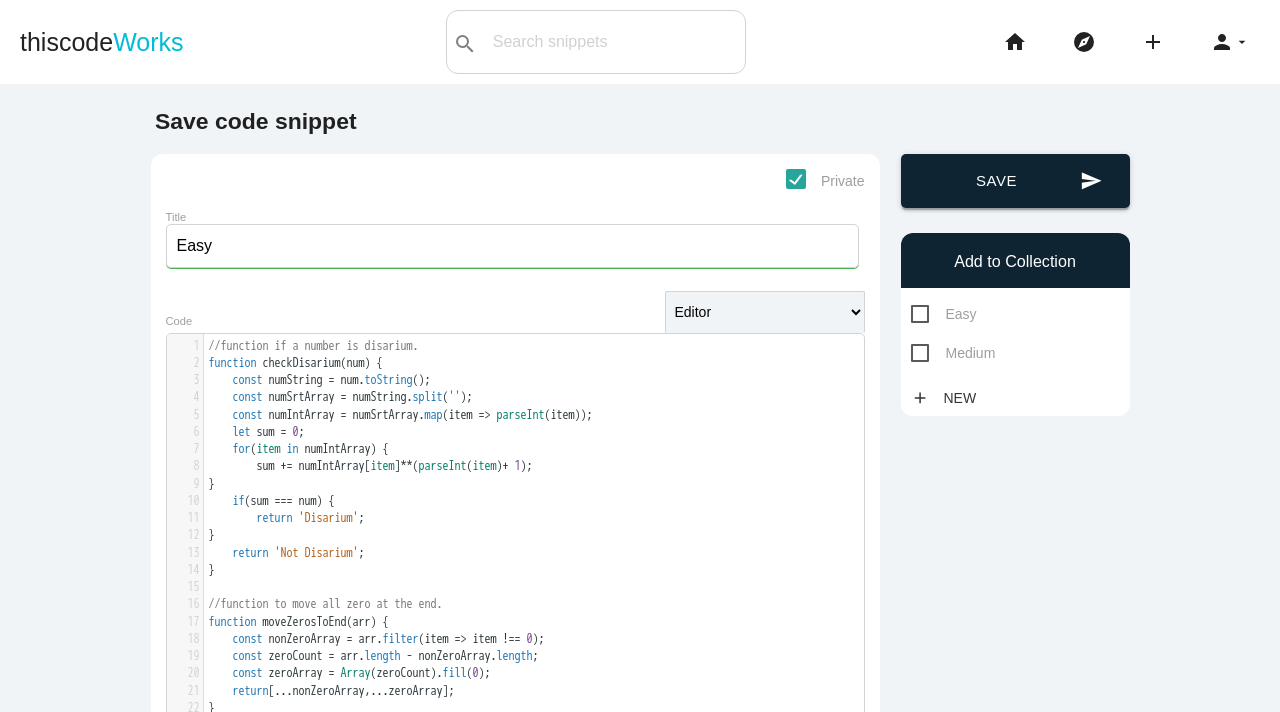 click on "send Save" at bounding box center [1015, 181] 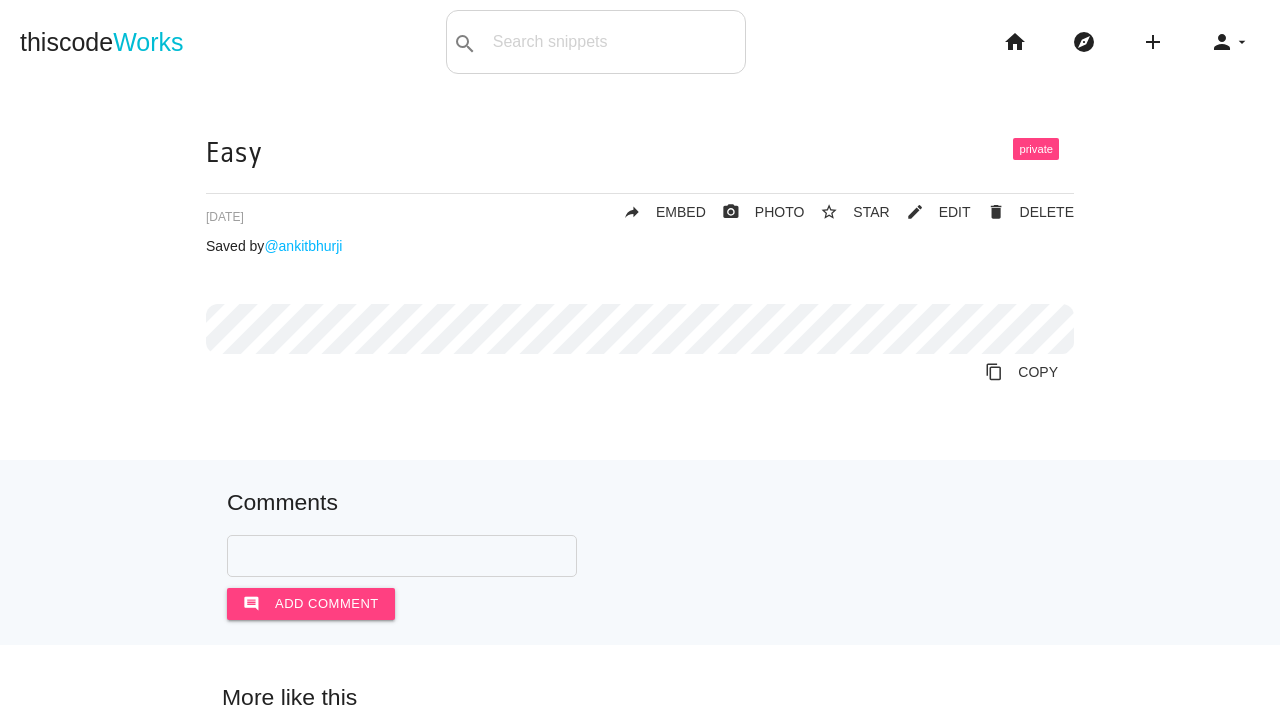 scroll, scrollTop: 0, scrollLeft: 0, axis: both 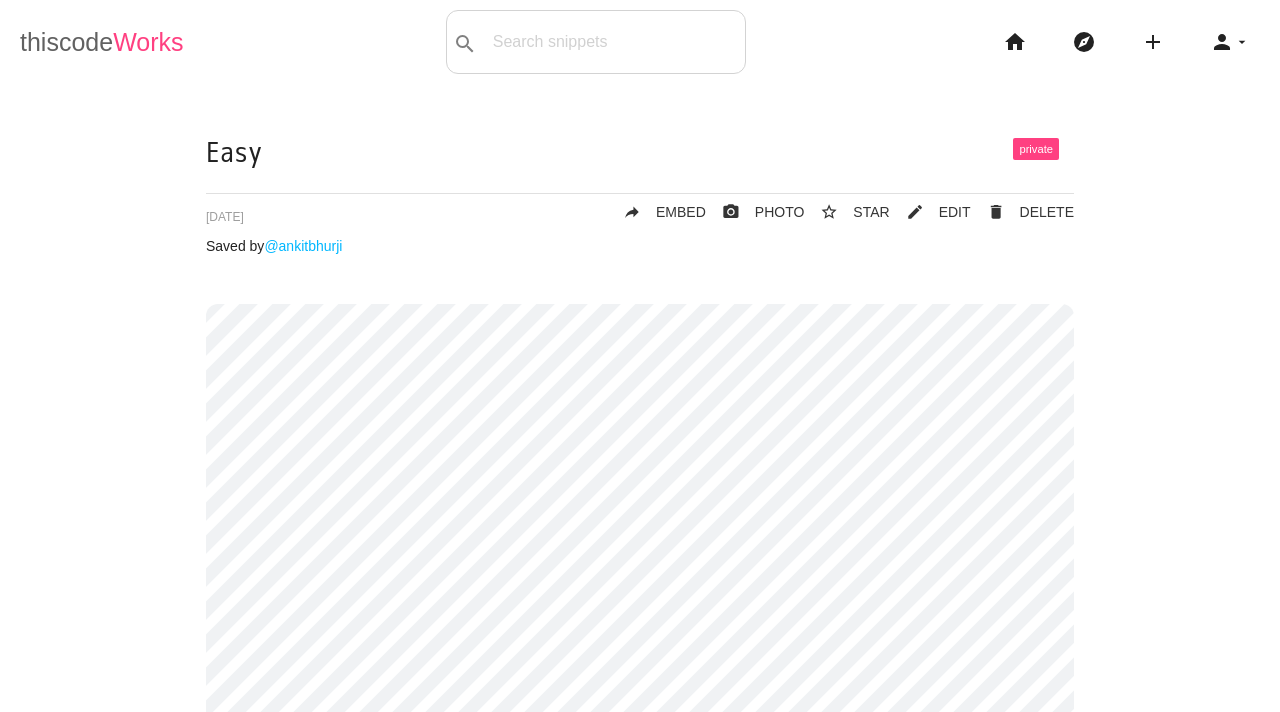click on "thiscode Works" at bounding box center (102, 42) 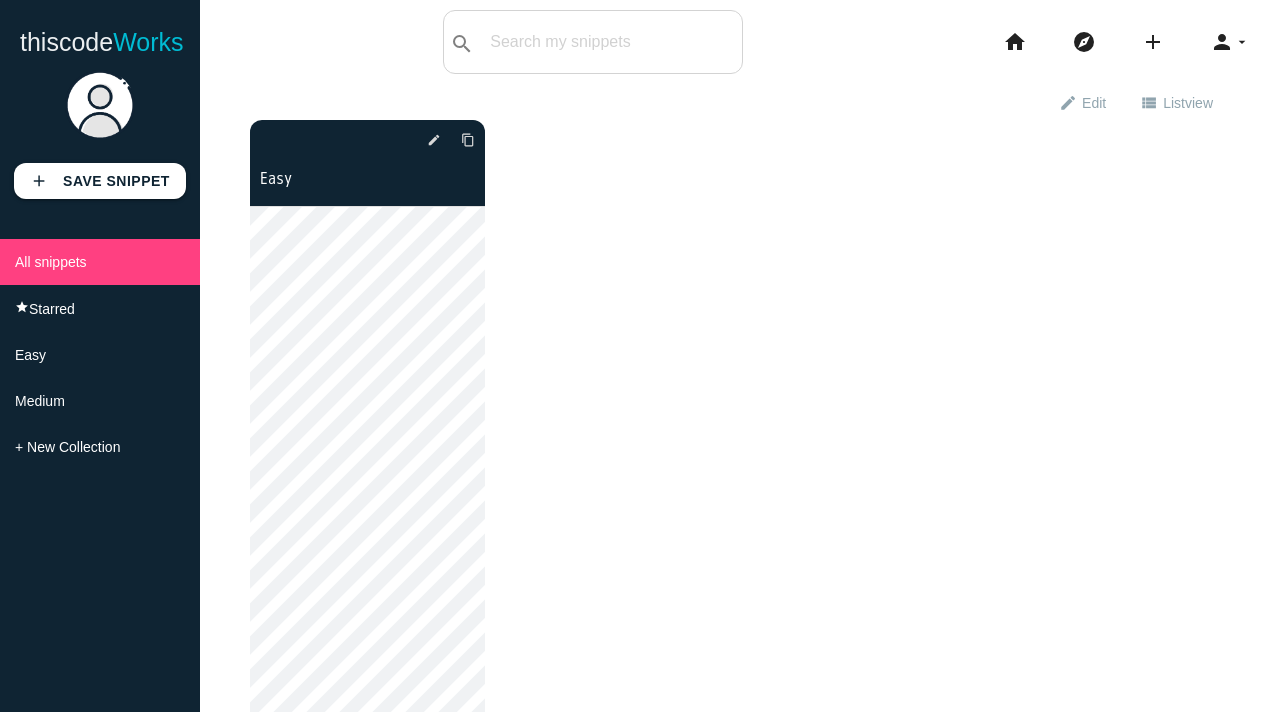scroll, scrollTop: 0, scrollLeft: 0, axis: both 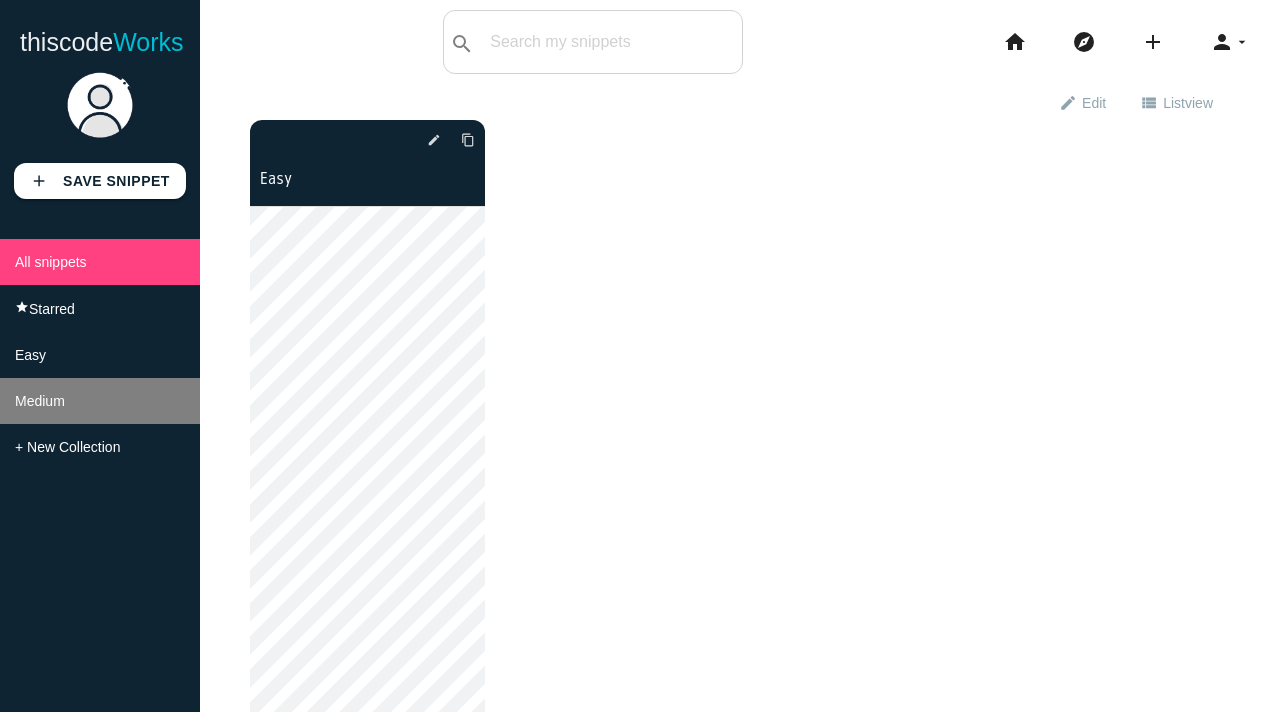 click on "Medium" at bounding box center [100, 401] 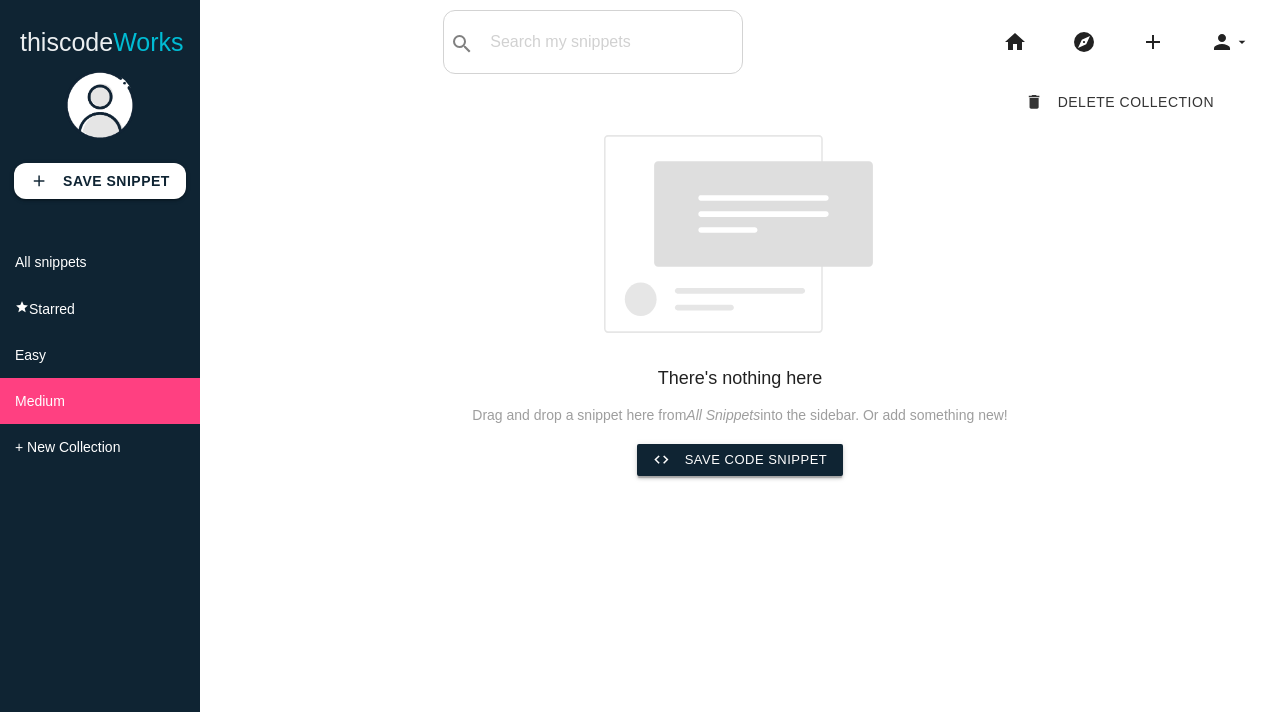 click on "code Save code snippet" at bounding box center [740, 460] 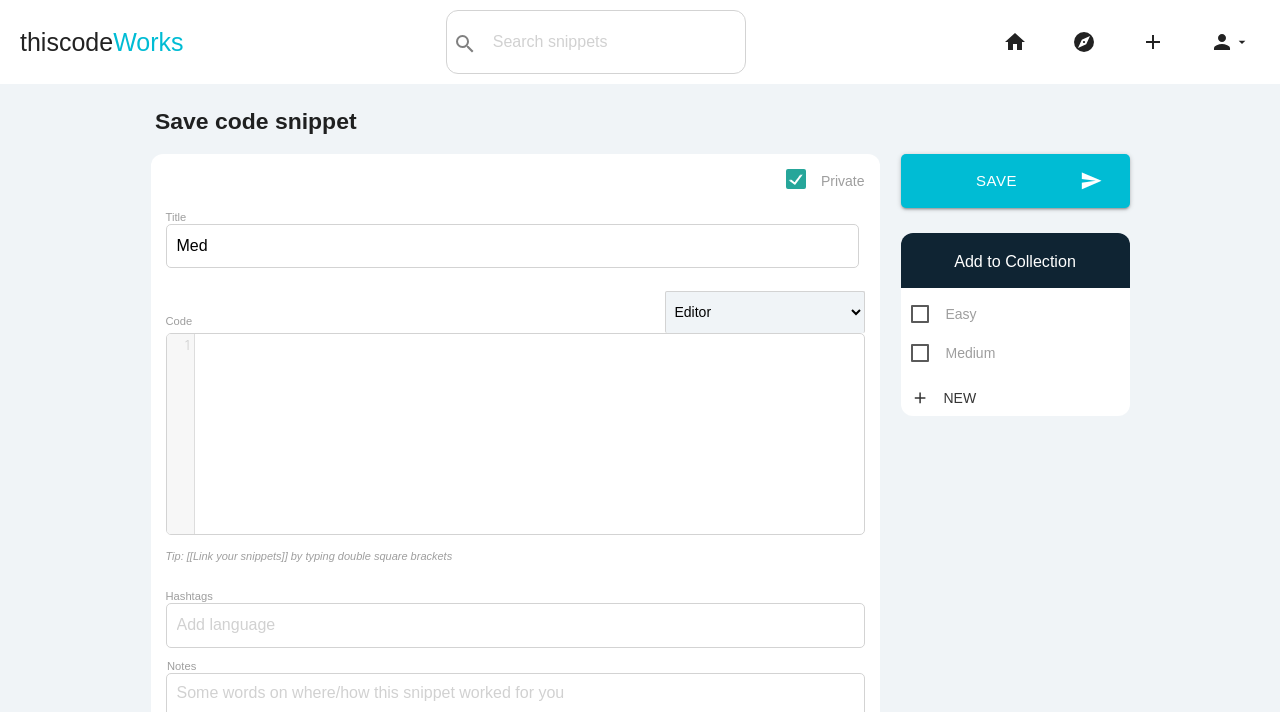 scroll, scrollTop: 0, scrollLeft: 0, axis: both 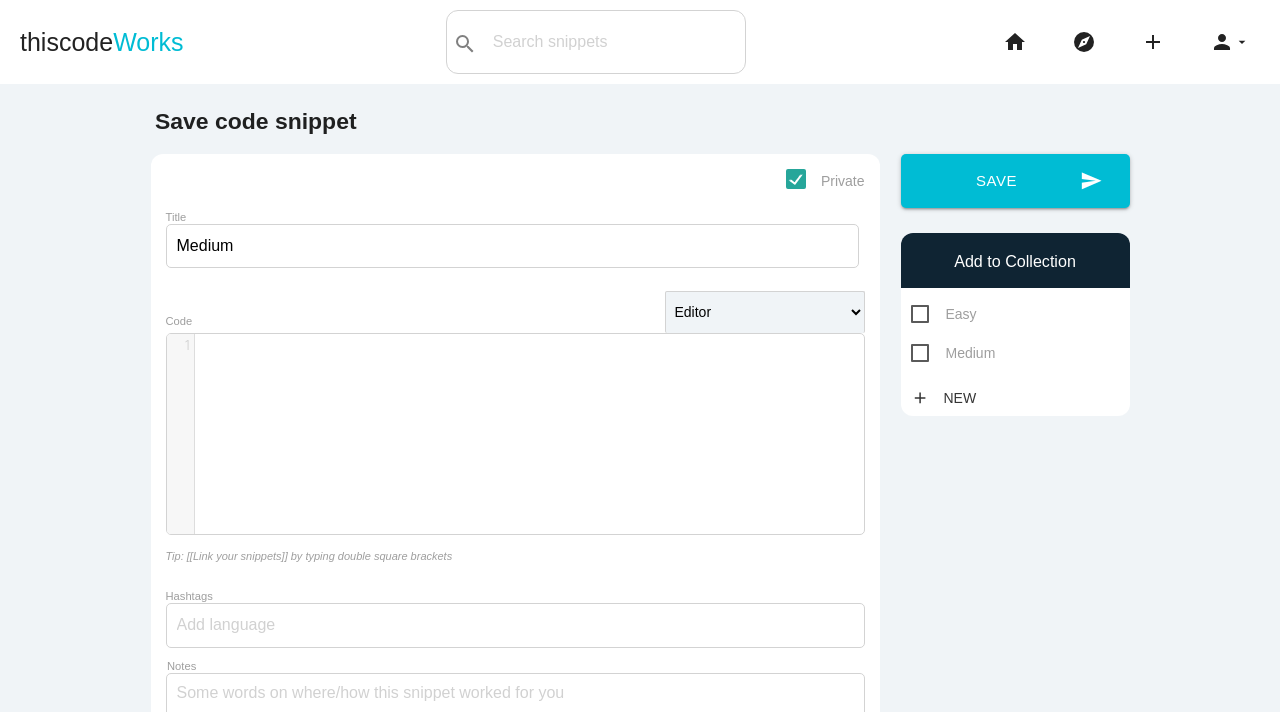 type on "Medium" 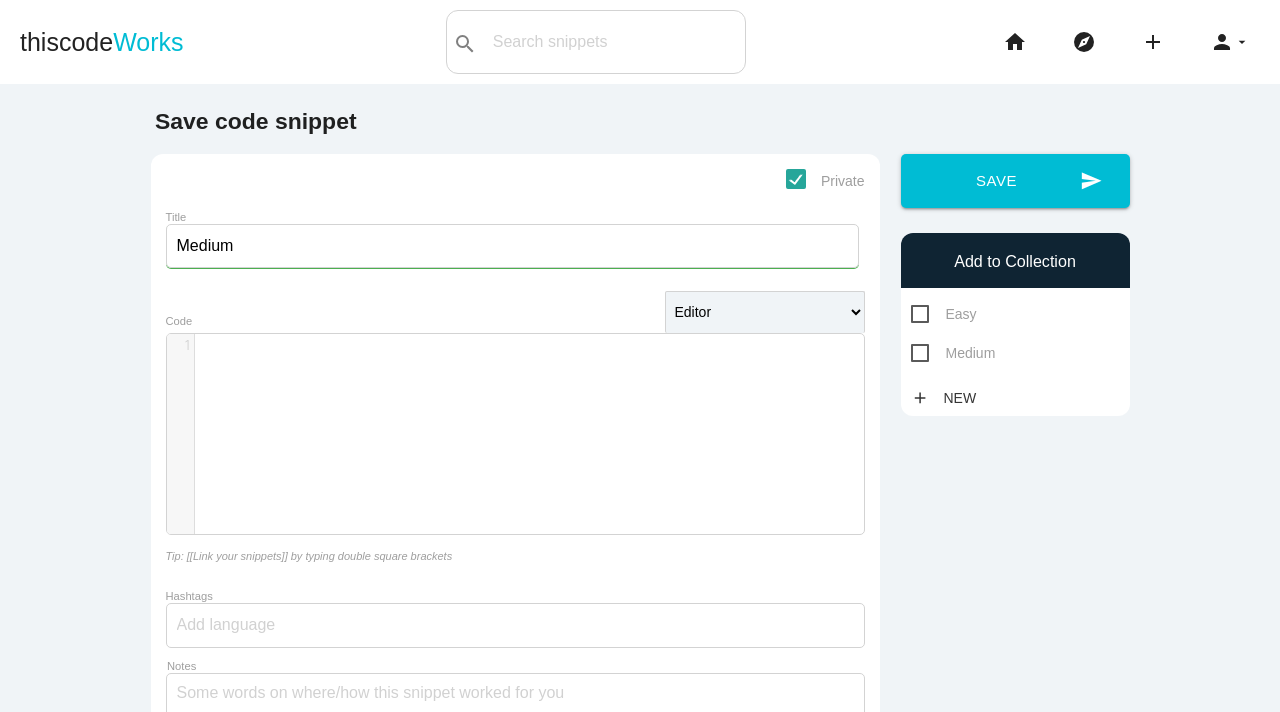 click on "​" at bounding box center [529, 346] 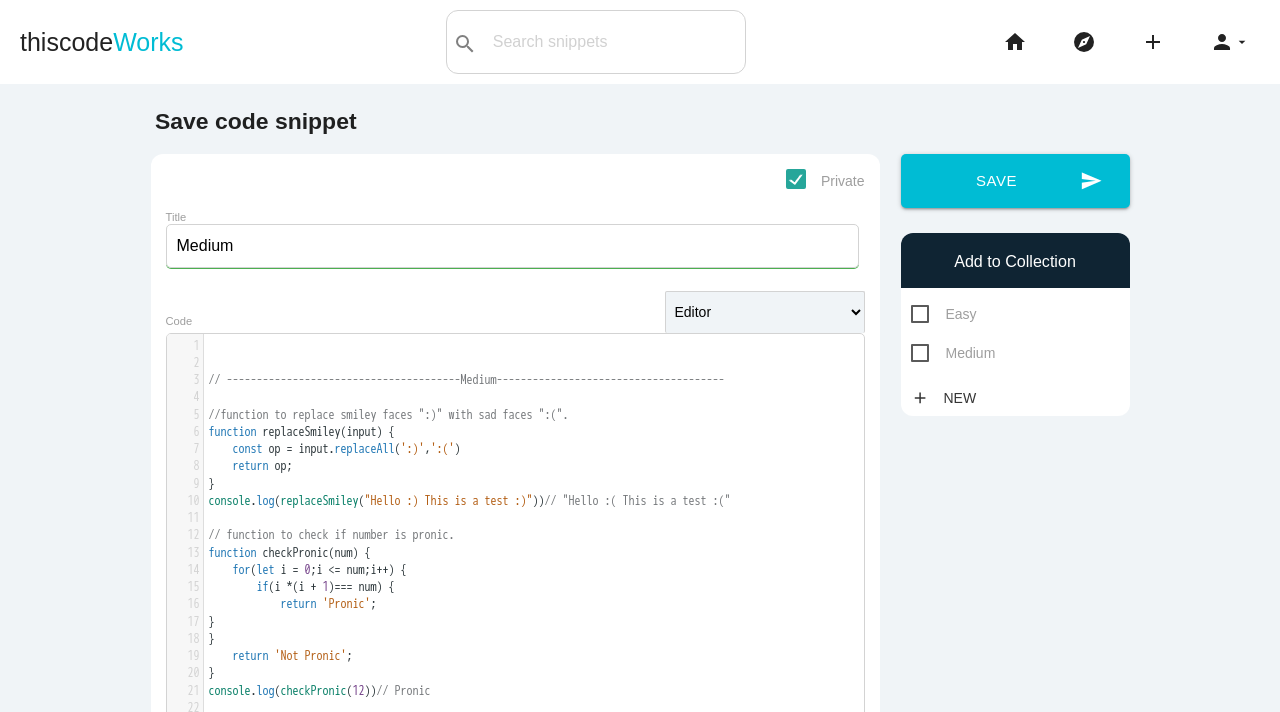 scroll, scrollTop: 24177, scrollLeft: 0, axis: vertical 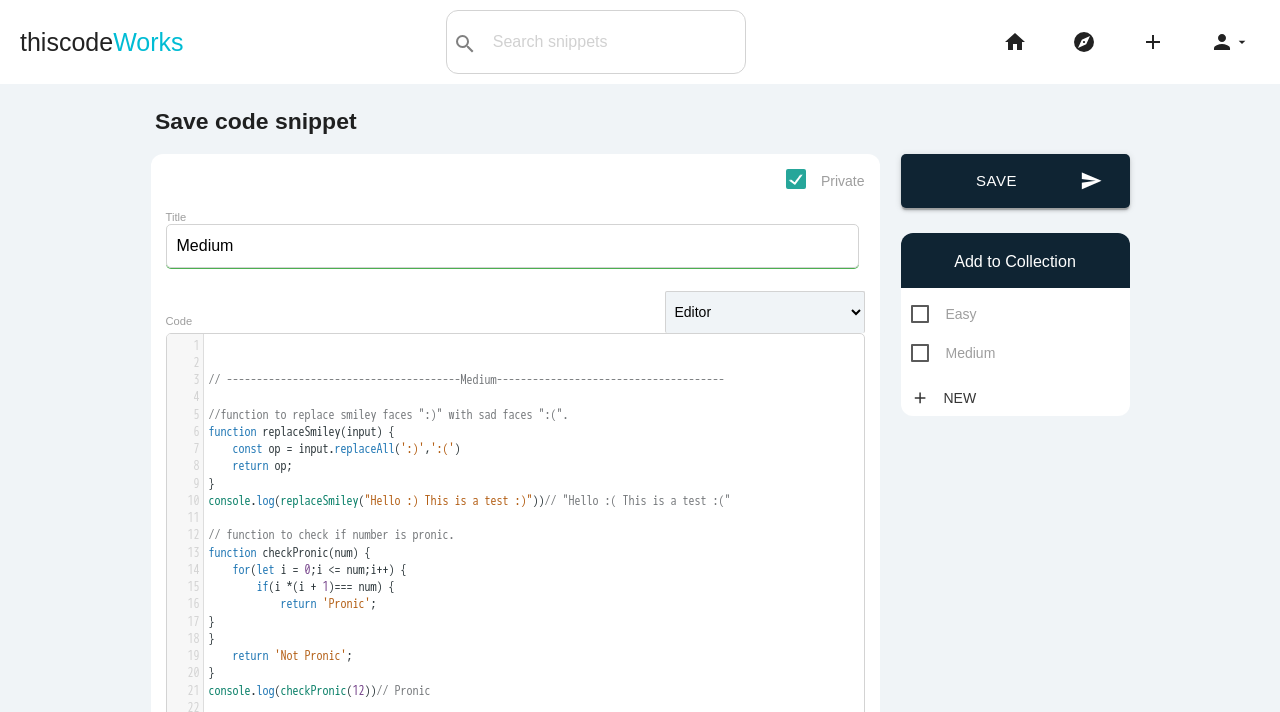 click on "send Save" at bounding box center (1015, 181) 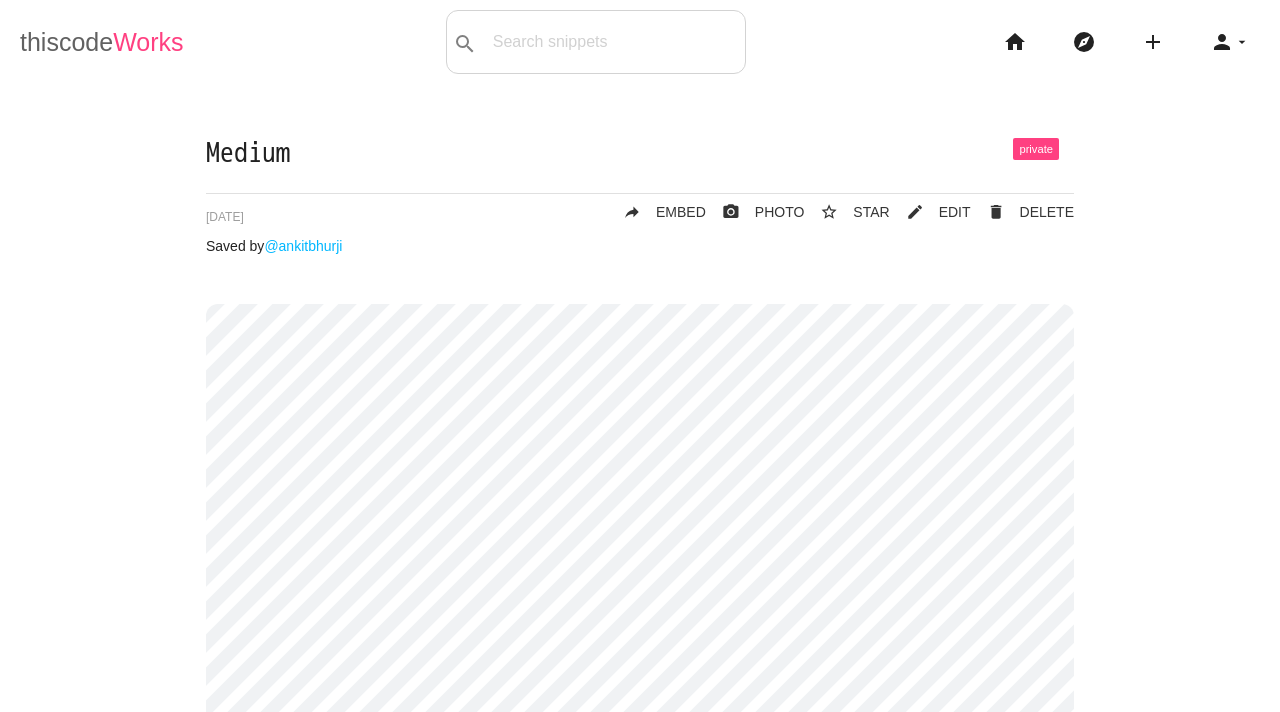 scroll, scrollTop: 0, scrollLeft: 0, axis: both 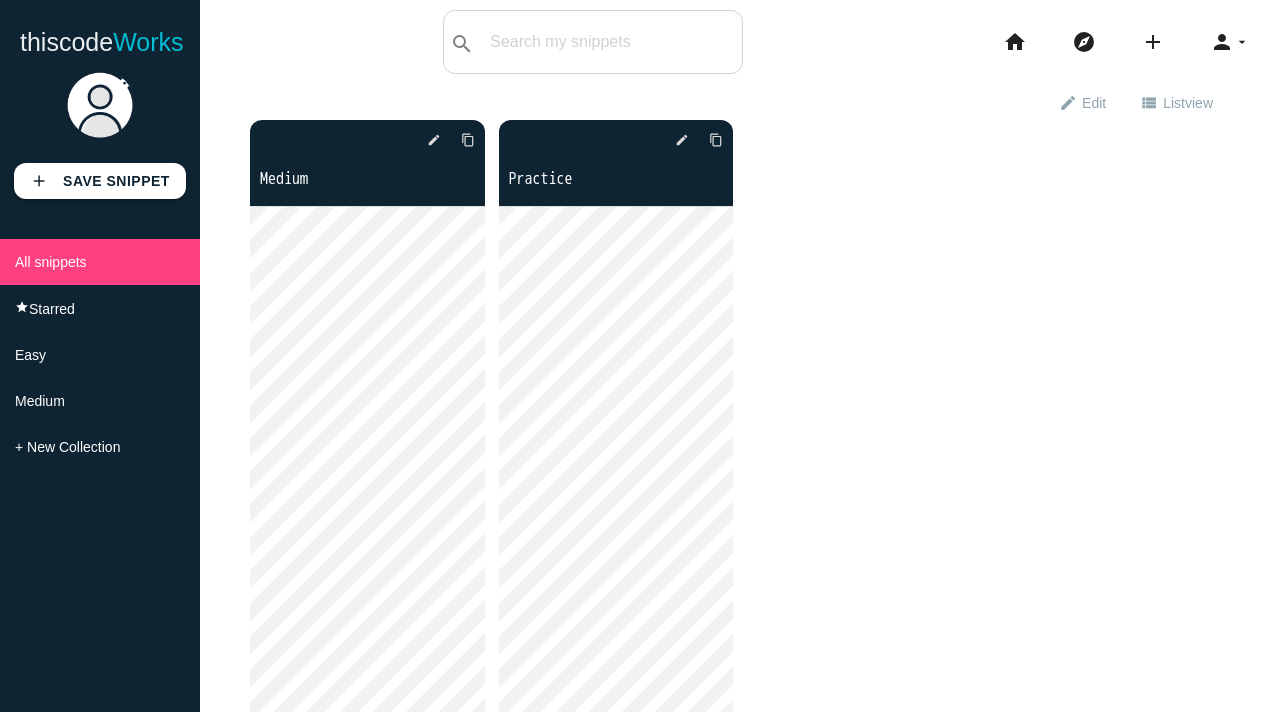 click on "delete
star_border
photo_camera
edit
content_copy
Medium" at bounding box center (740, 837) 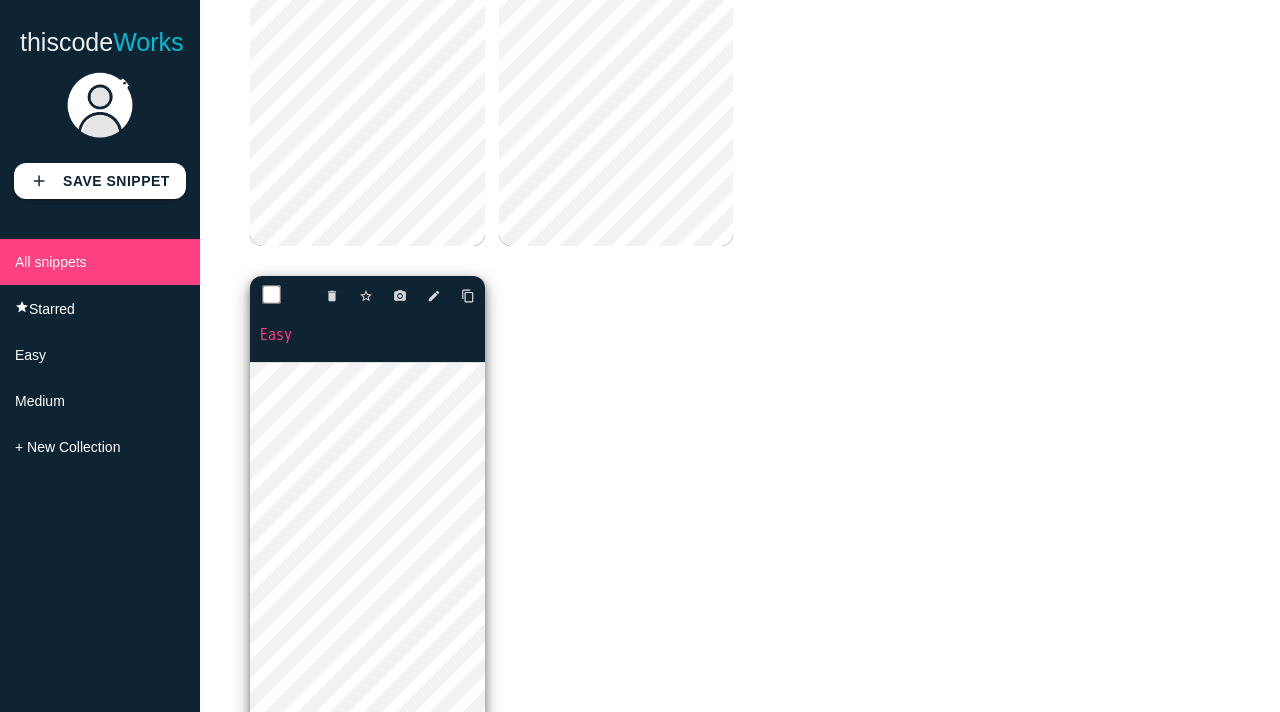 scroll, scrollTop: 666, scrollLeft: 0, axis: vertical 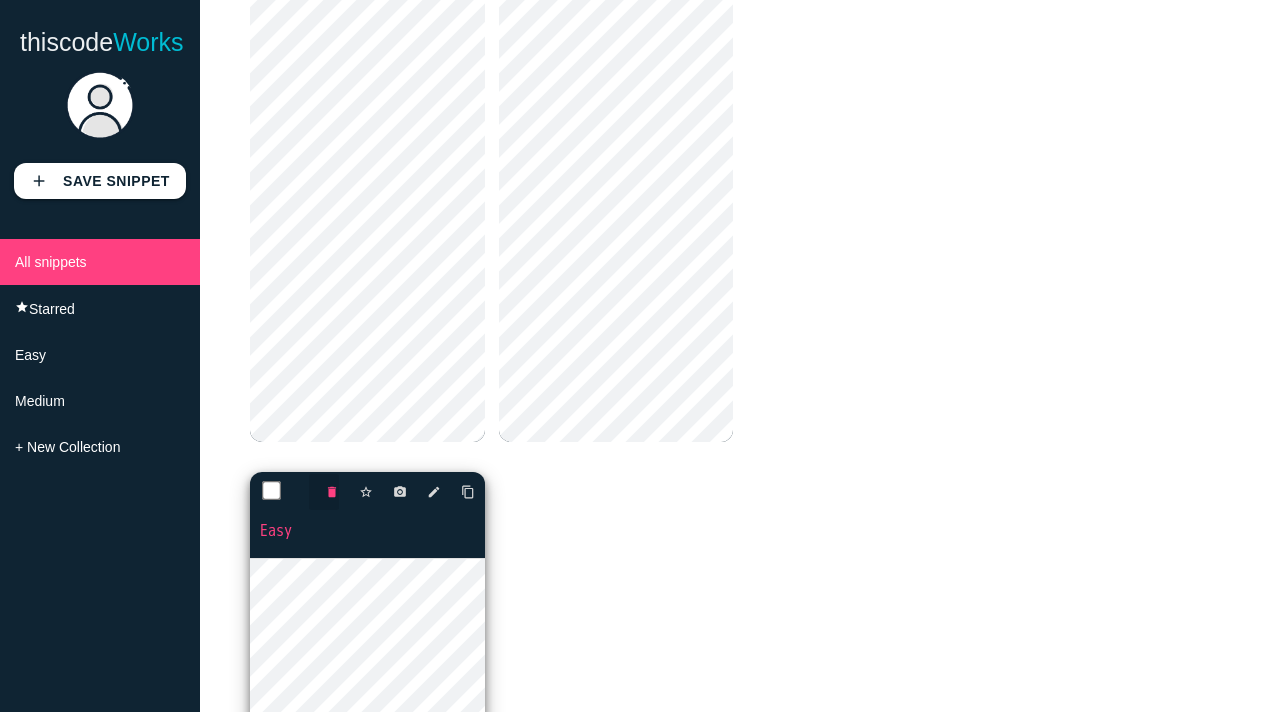 click on "delete" at bounding box center [324, 492] 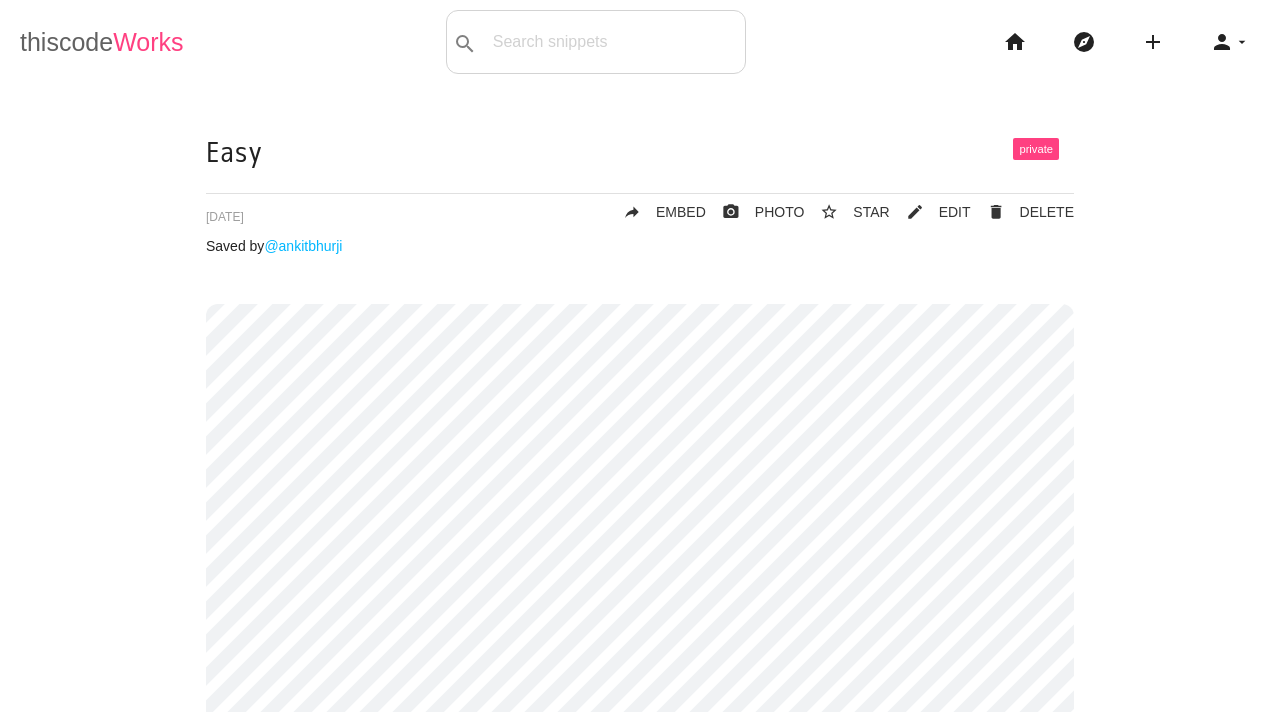scroll, scrollTop: 0, scrollLeft: 0, axis: both 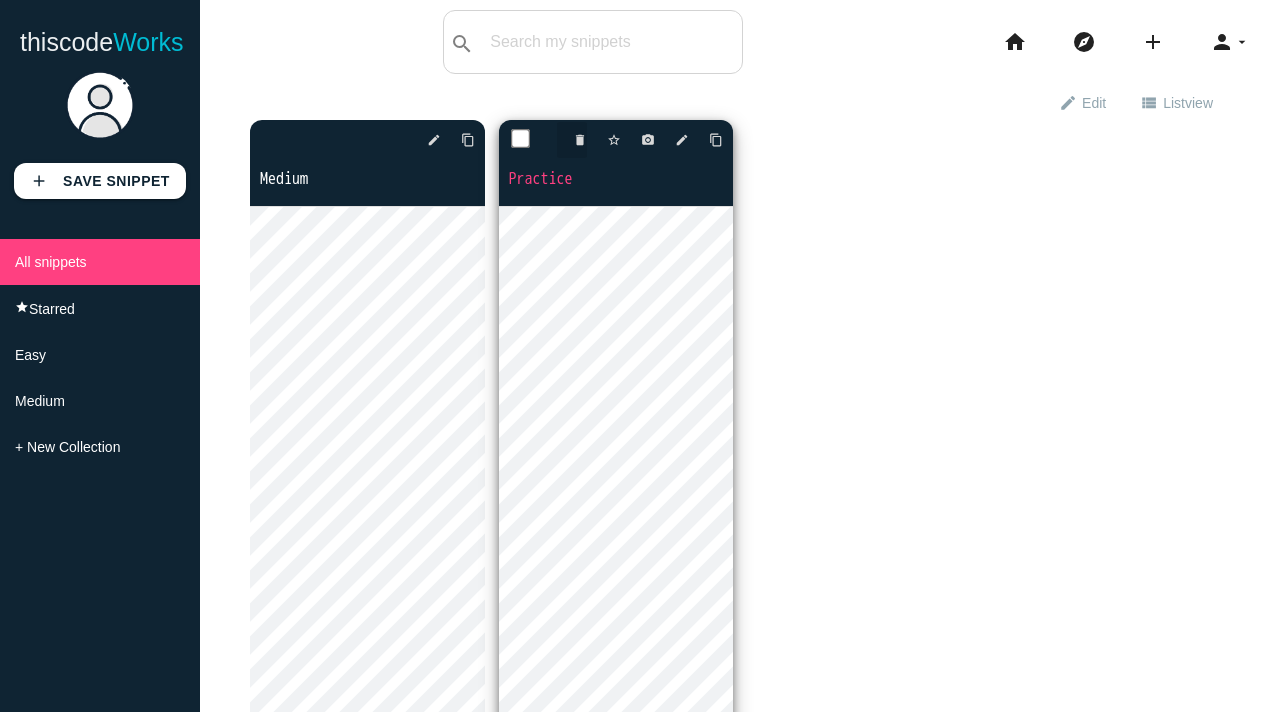 click on "delete" at bounding box center [580, 140] 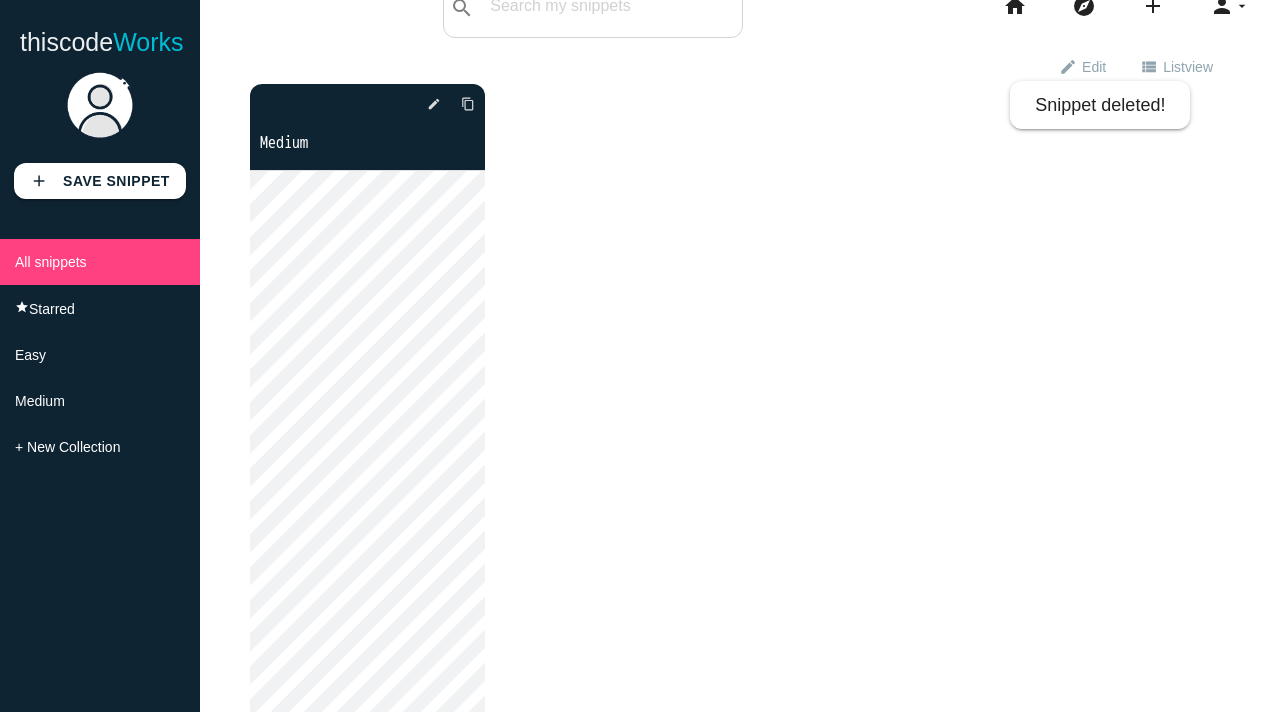scroll, scrollTop: 15, scrollLeft: 0, axis: vertical 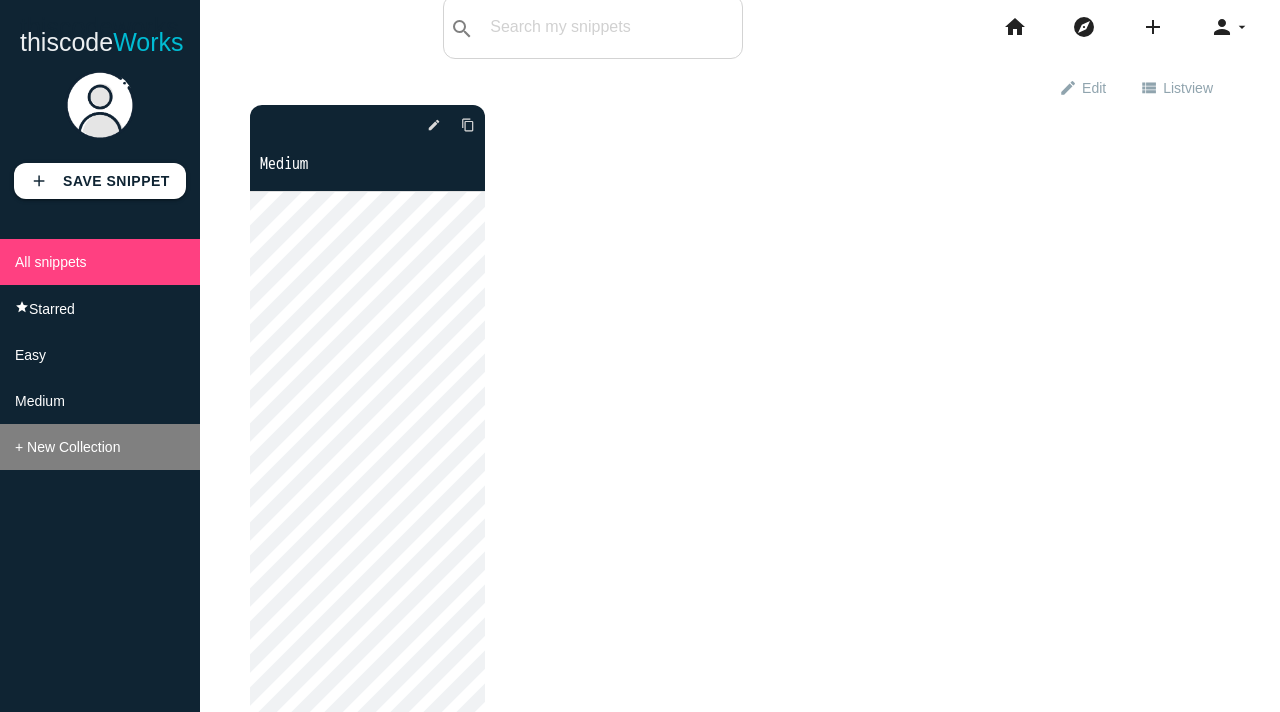 click on "+ New Collection" at bounding box center (67, 447) 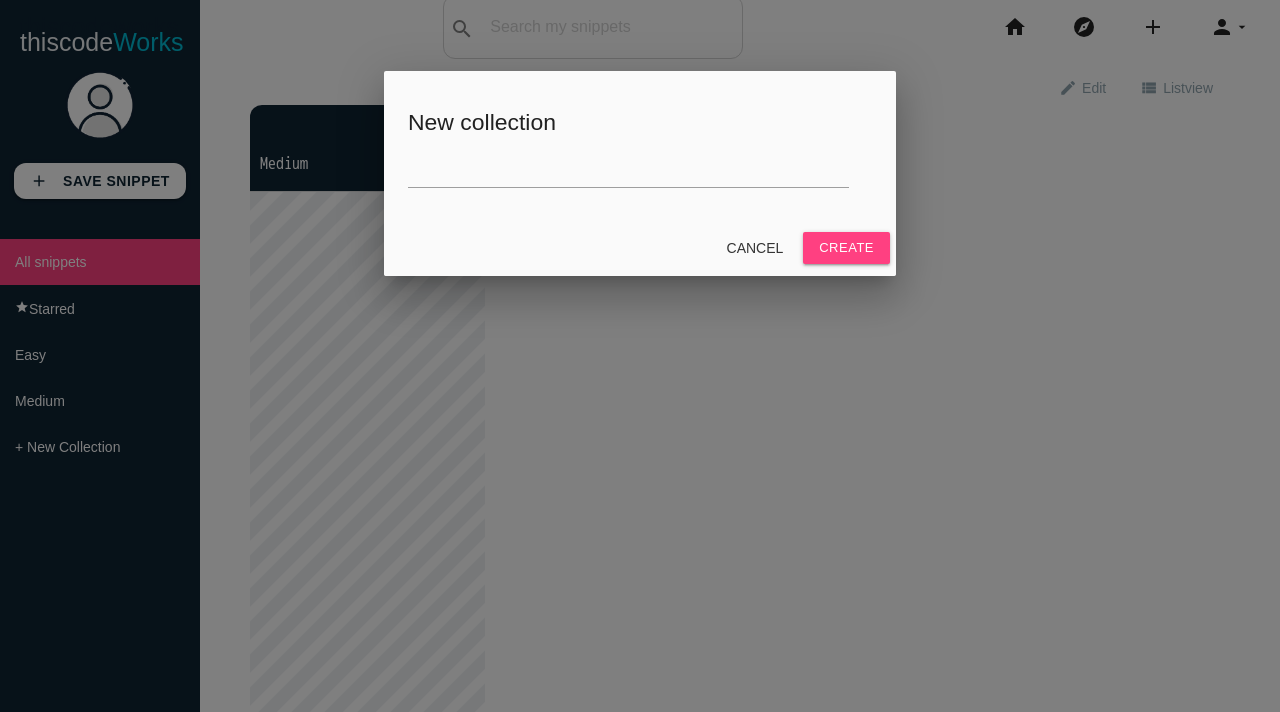 click at bounding box center [640, 267] 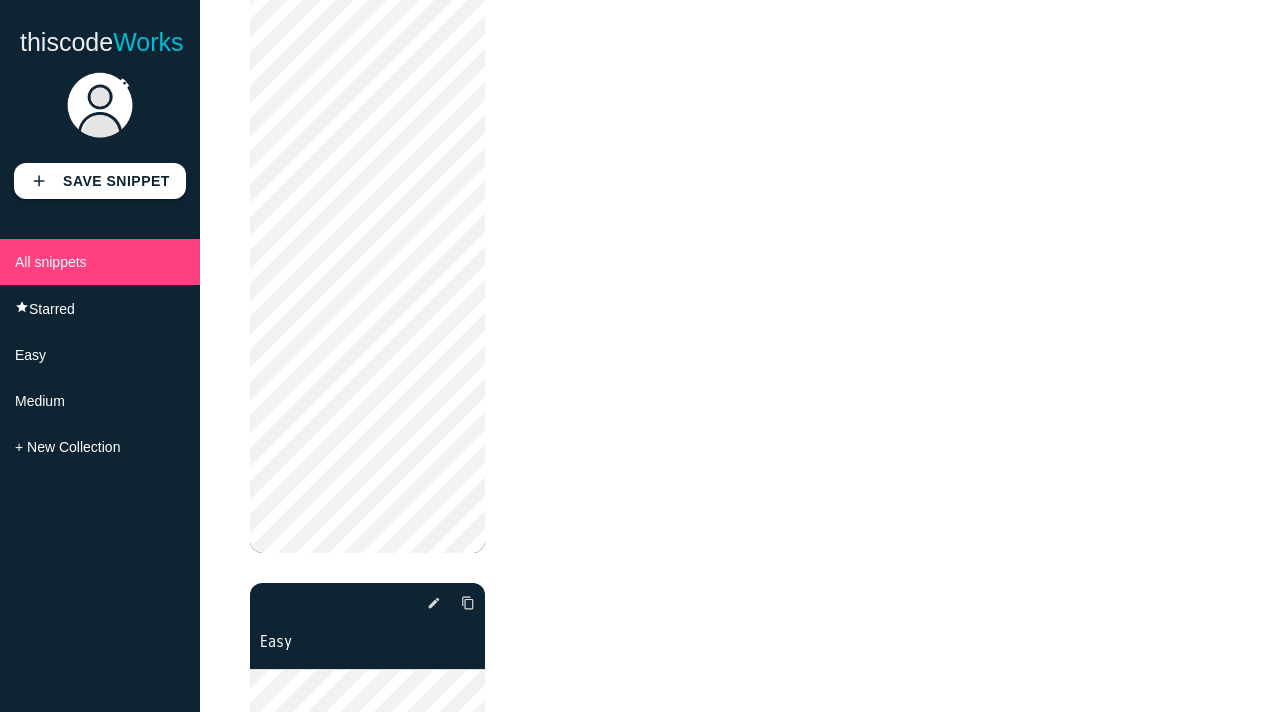 scroll, scrollTop: 0, scrollLeft: 0, axis: both 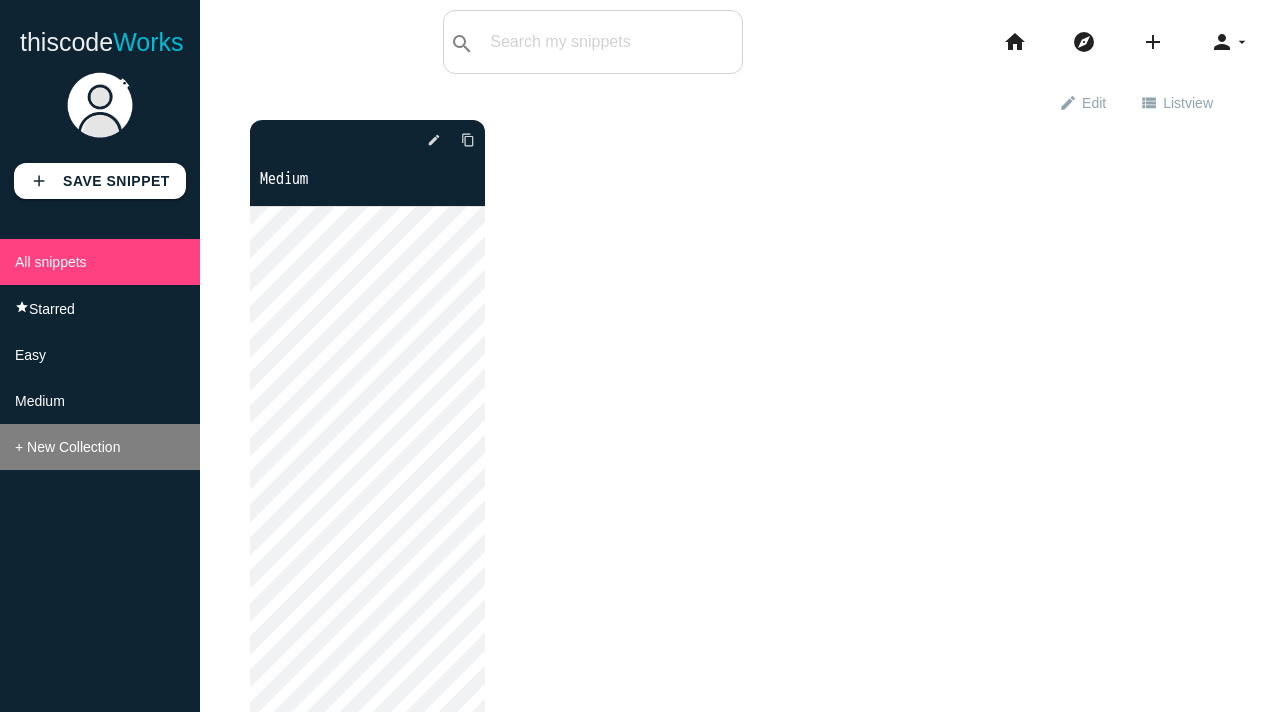 click on "+ New Collection" at bounding box center [100, 447] 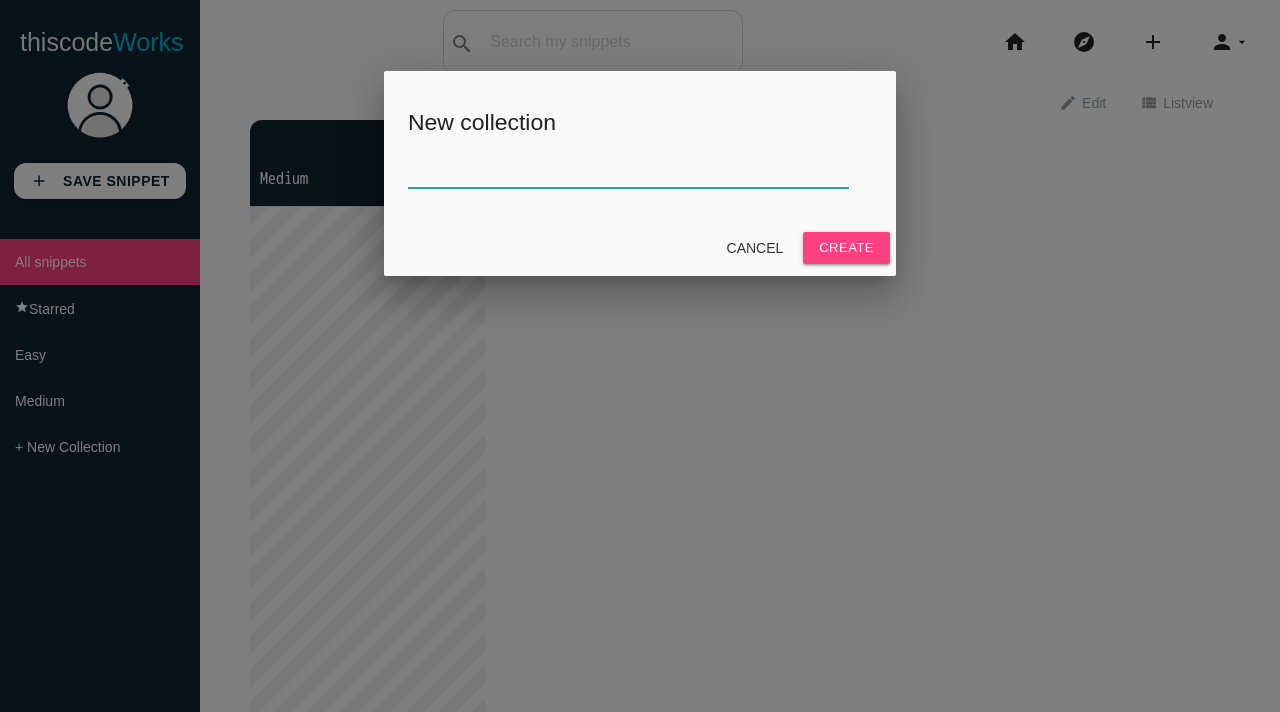 click at bounding box center [628, 166] 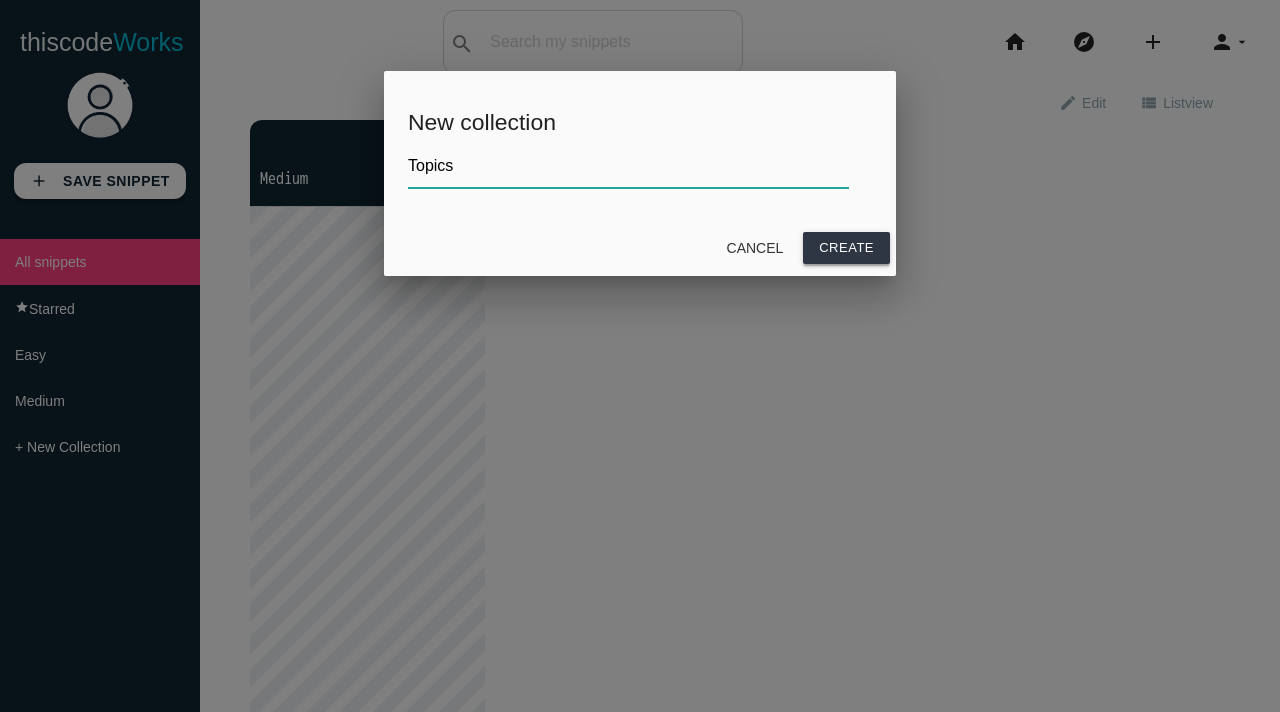 type on "Topics" 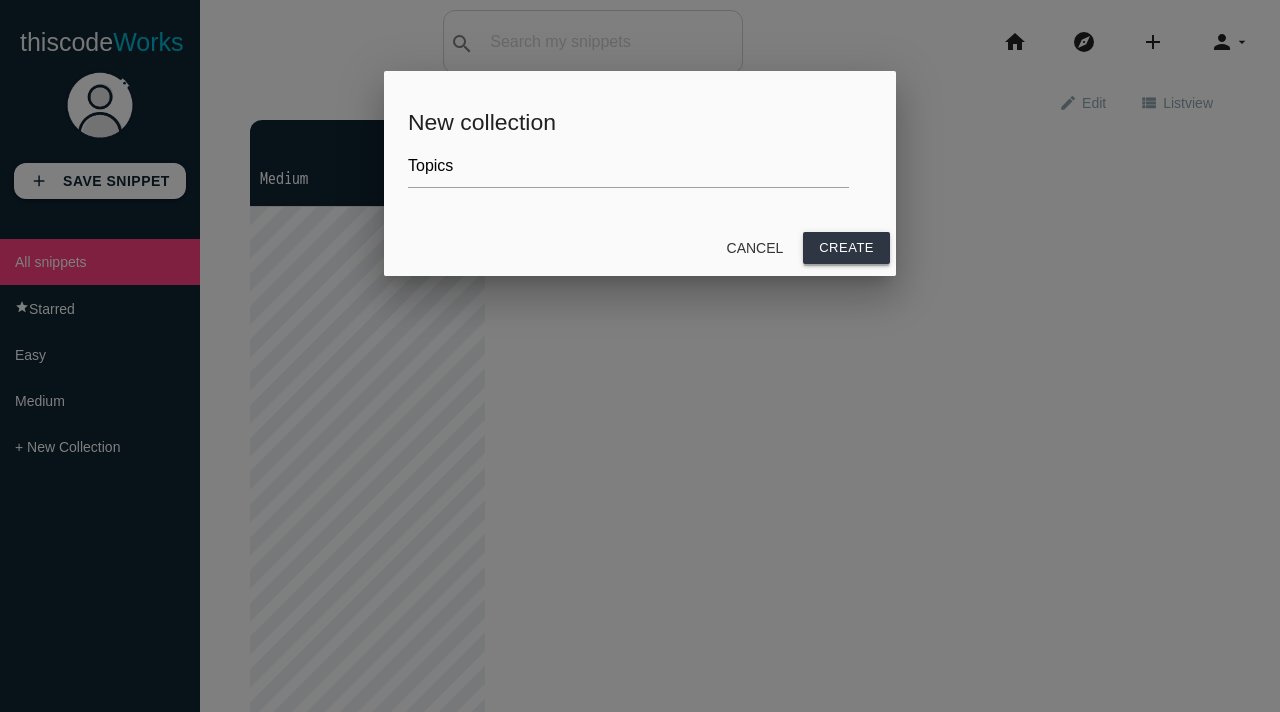 click on "Create" at bounding box center (846, 248) 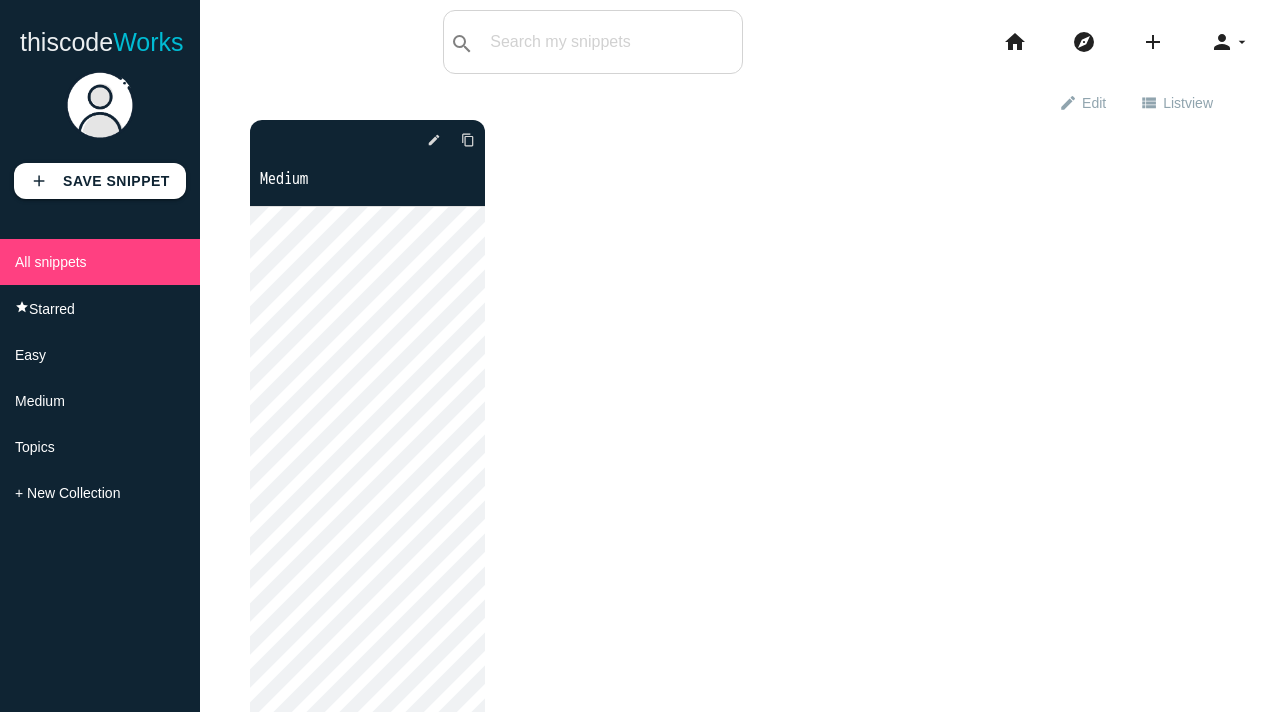 scroll, scrollTop: 0, scrollLeft: 0, axis: both 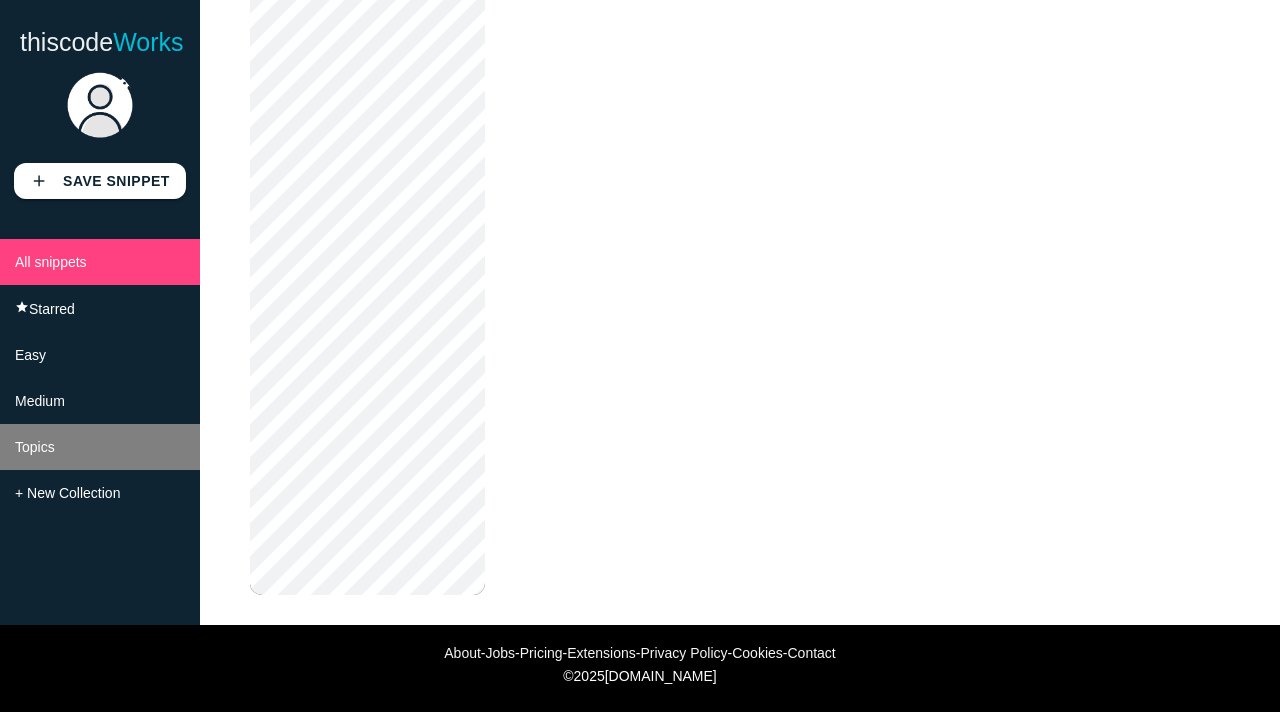 click on "Topics" at bounding box center (35, 447) 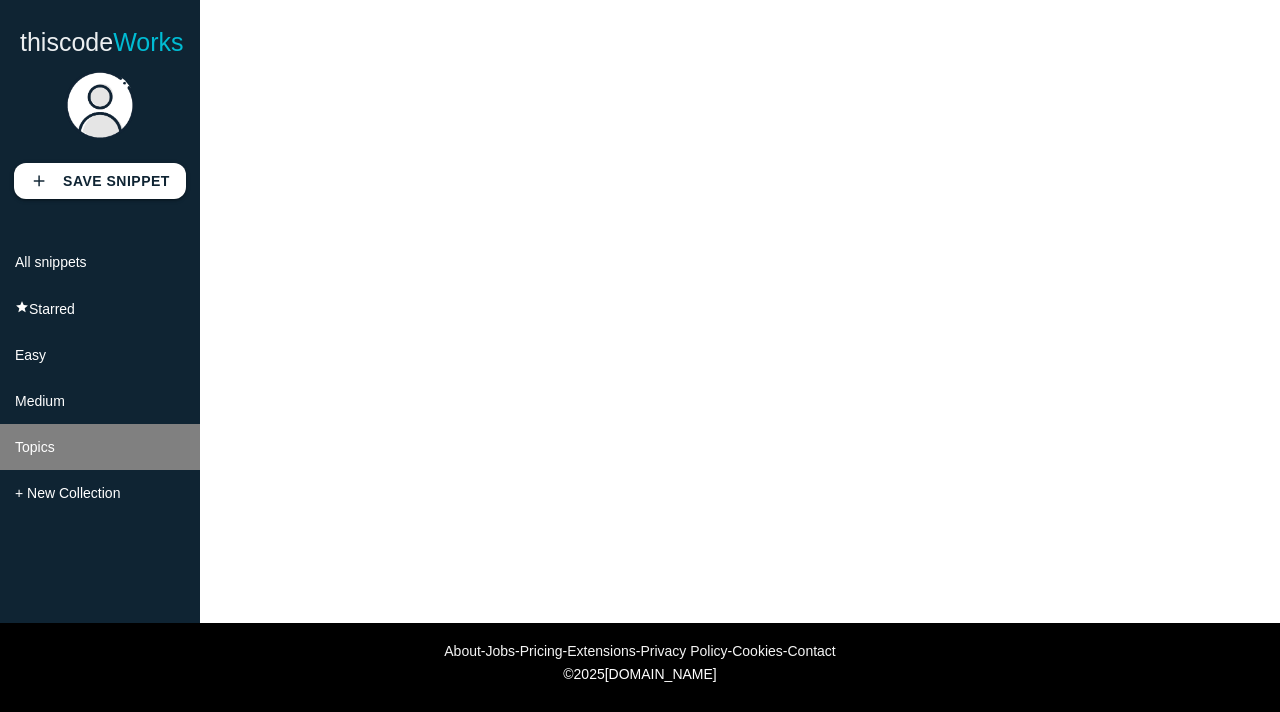 scroll, scrollTop: 175, scrollLeft: 0, axis: vertical 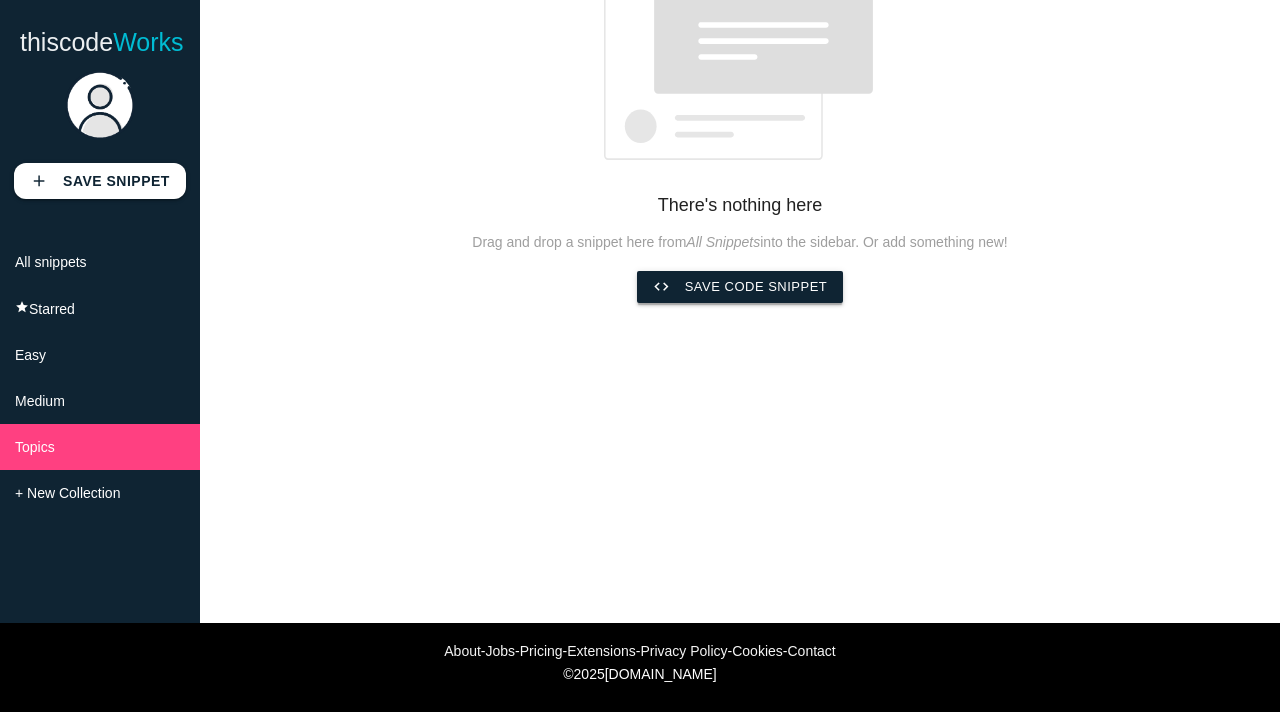 click on "code Save code snippet" at bounding box center (740, 287) 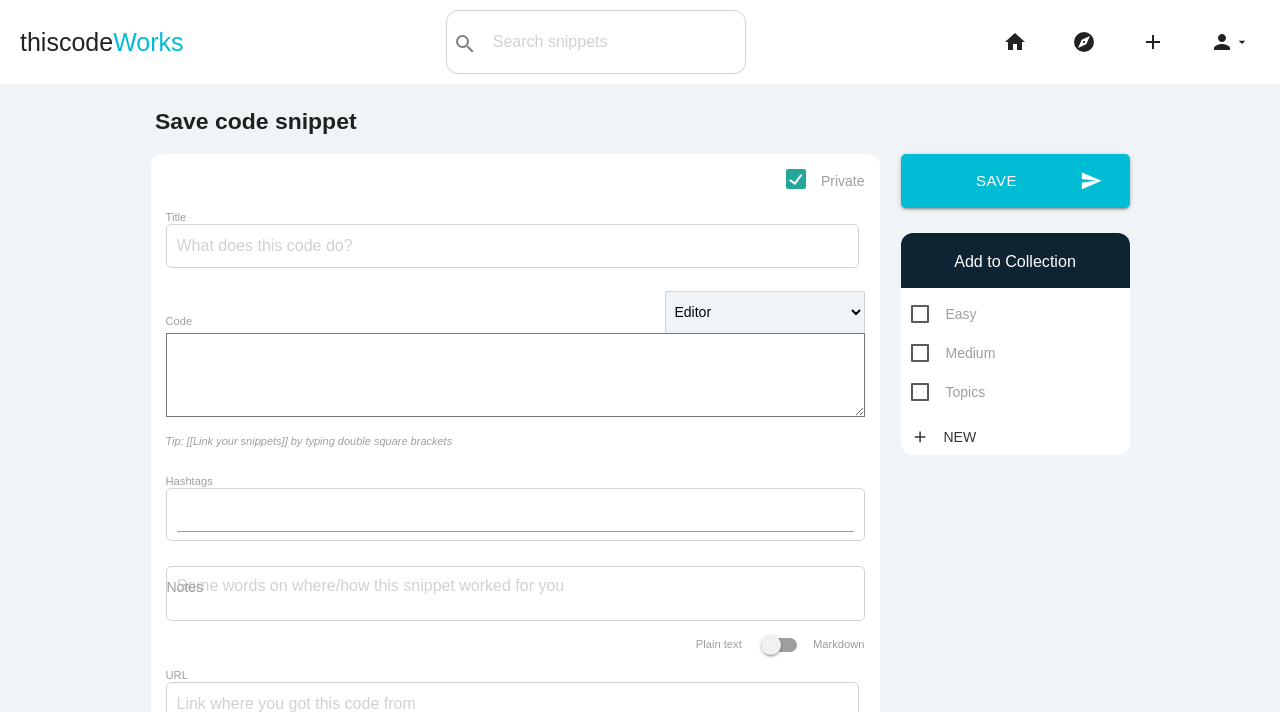 scroll, scrollTop: 0, scrollLeft: 0, axis: both 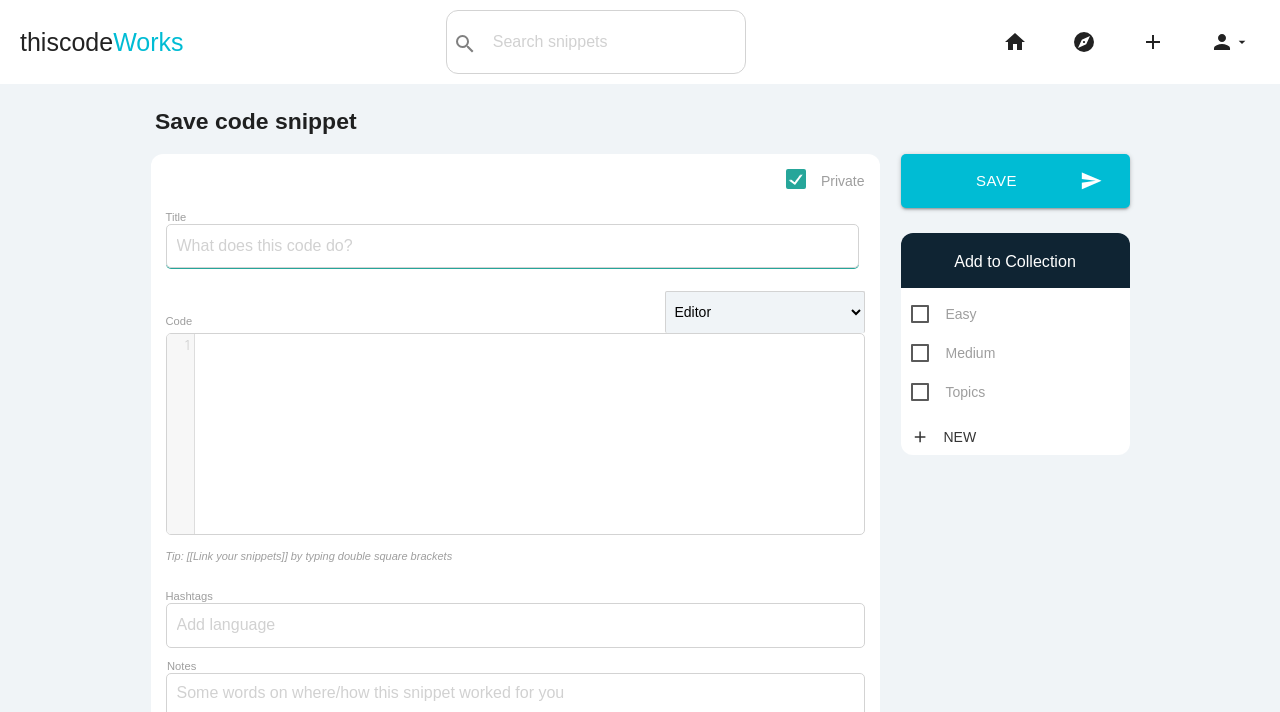 click on "Title" at bounding box center [512, 246] 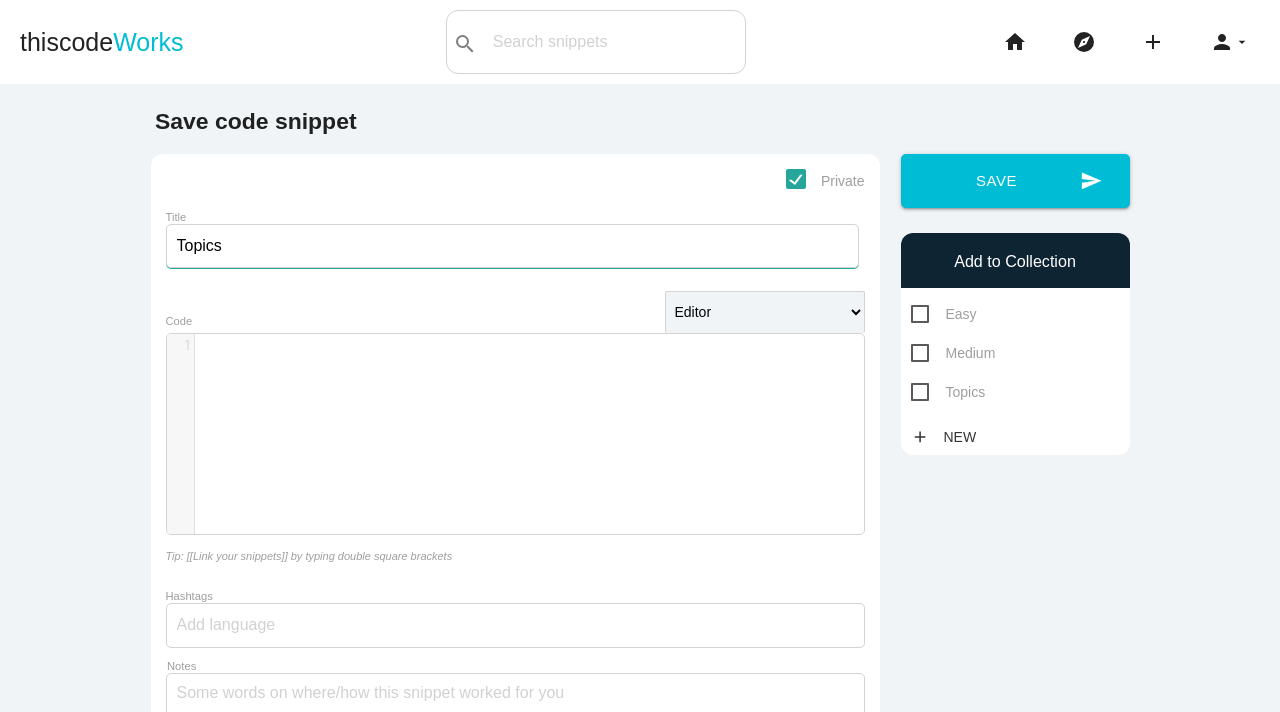 type on "Topics" 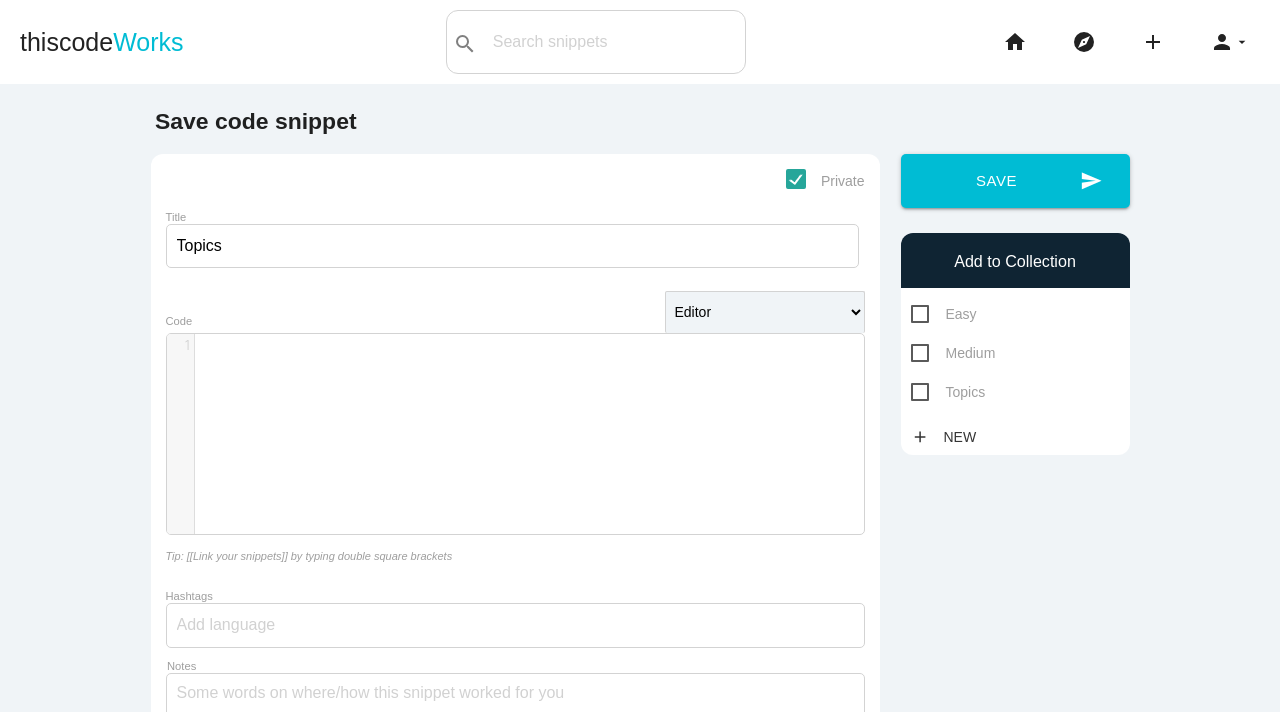 click on "​ x   1 ​" at bounding box center [530, 449] 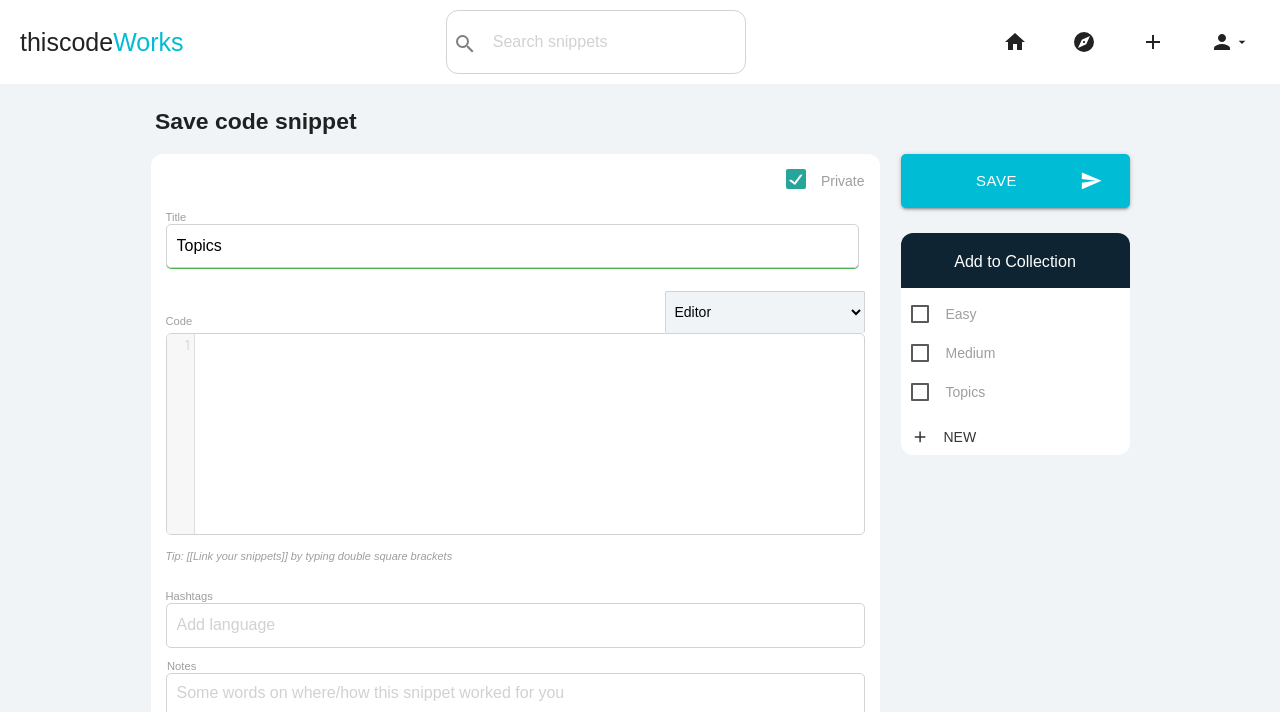 click on "​" at bounding box center (529, 346) 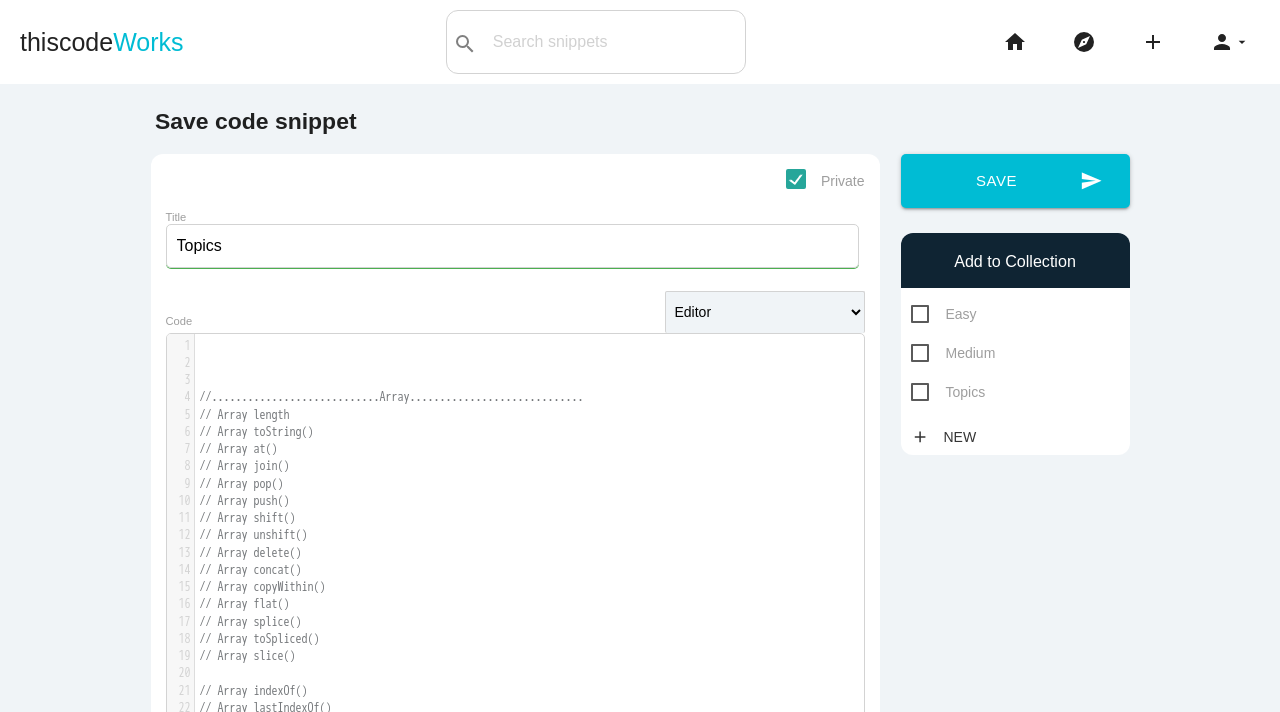 scroll, scrollTop: 1218, scrollLeft: 0, axis: vertical 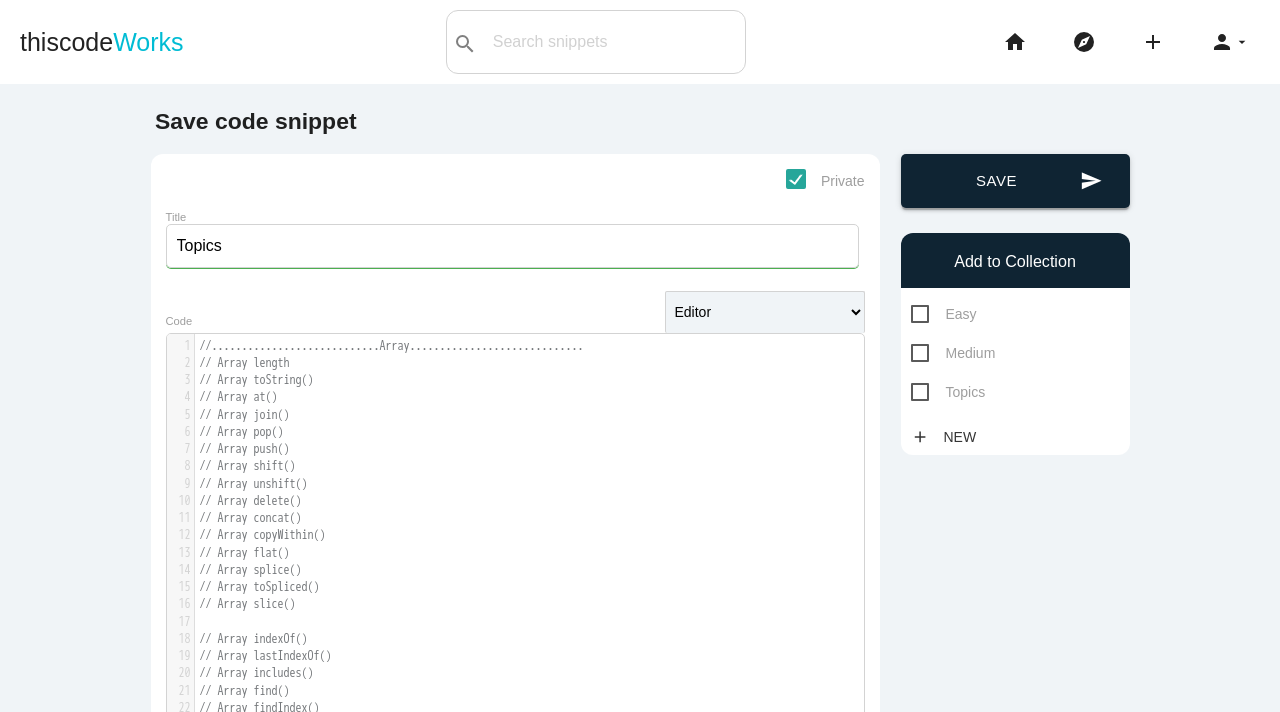 click on "send Save" at bounding box center [1015, 181] 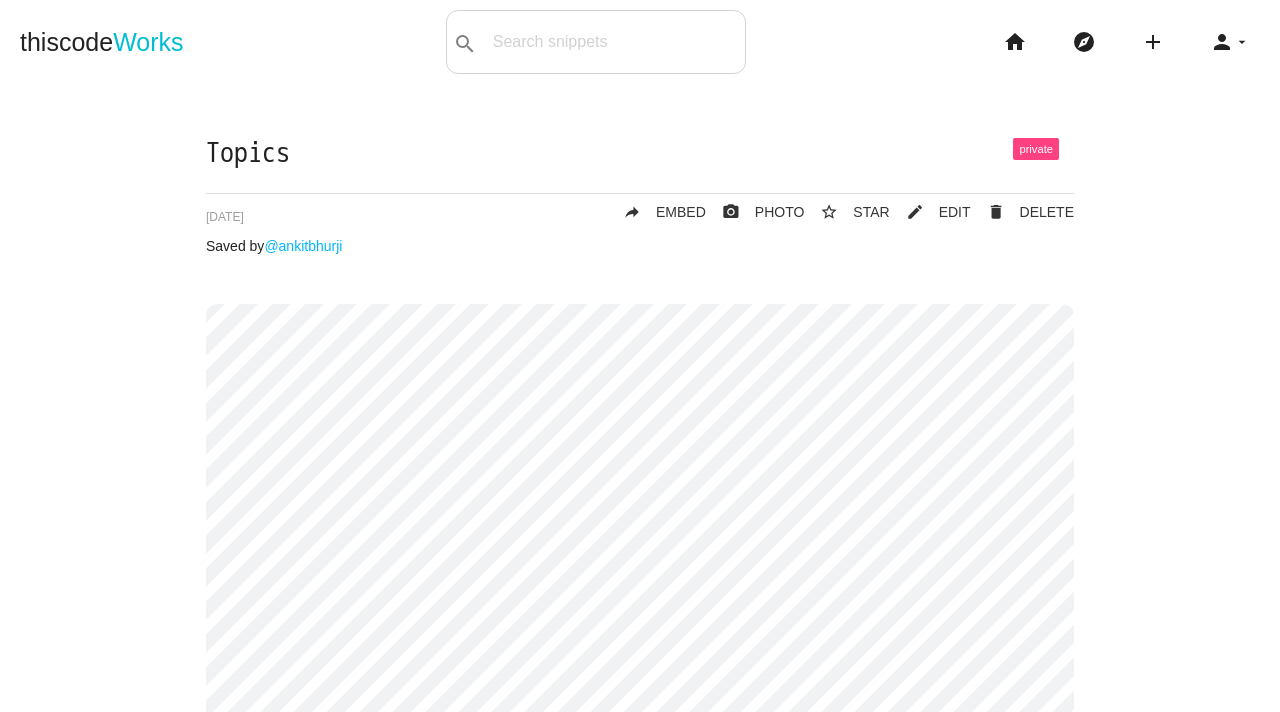 scroll, scrollTop: 0, scrollLeft: 0, axis: both 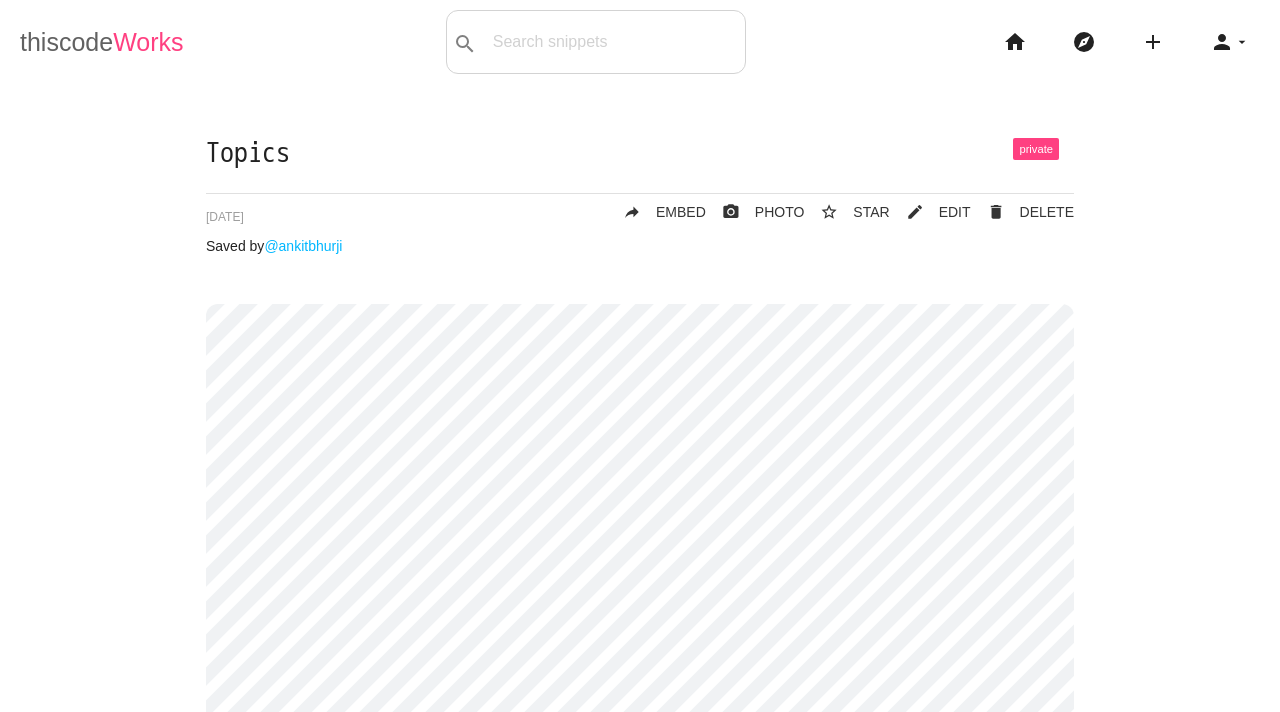 click on "thiscode Works" at bounding box center [102, 42] 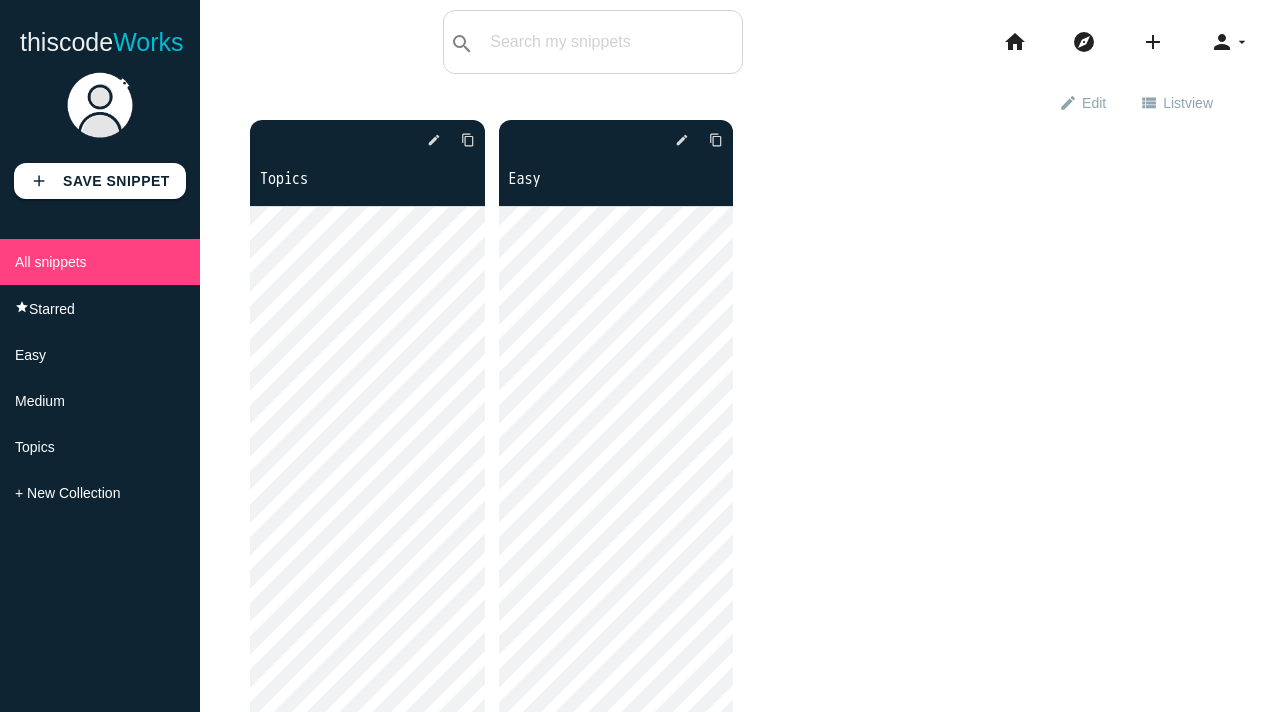 scroll, scrollTop: 0, scrollLeft: 0, axis: both 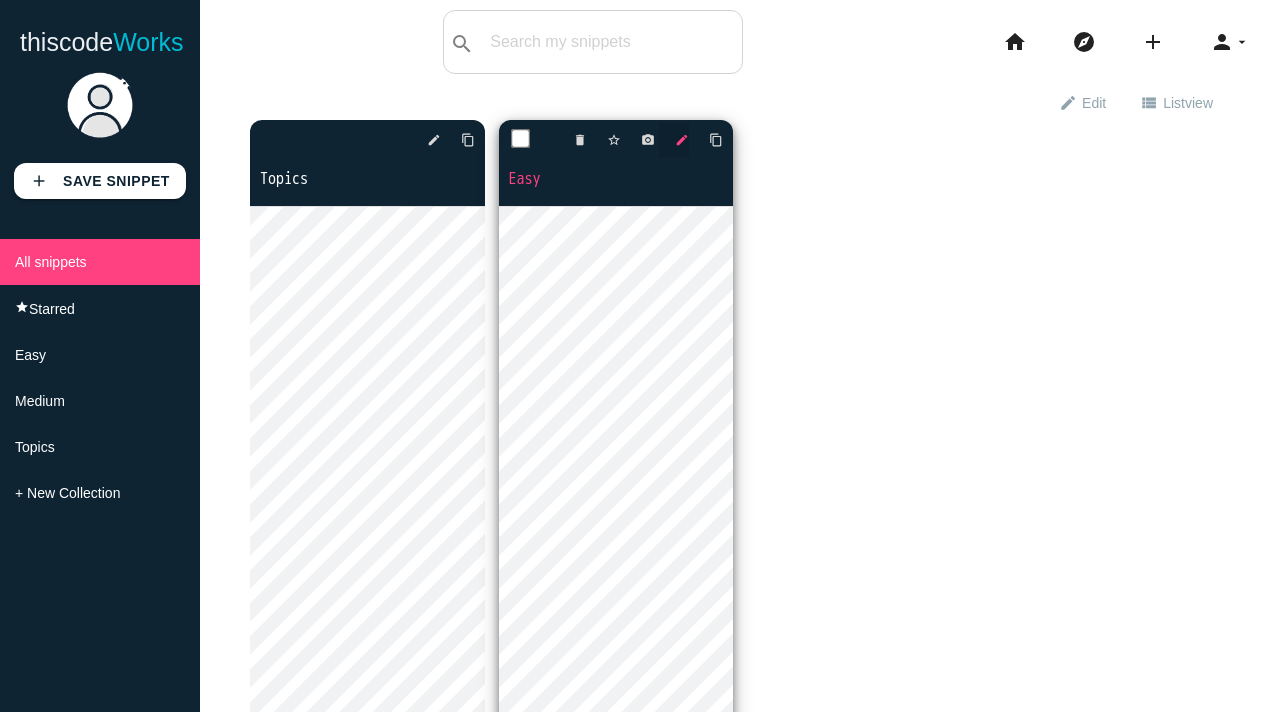 click on "edit" at bounding box center (682, 140) 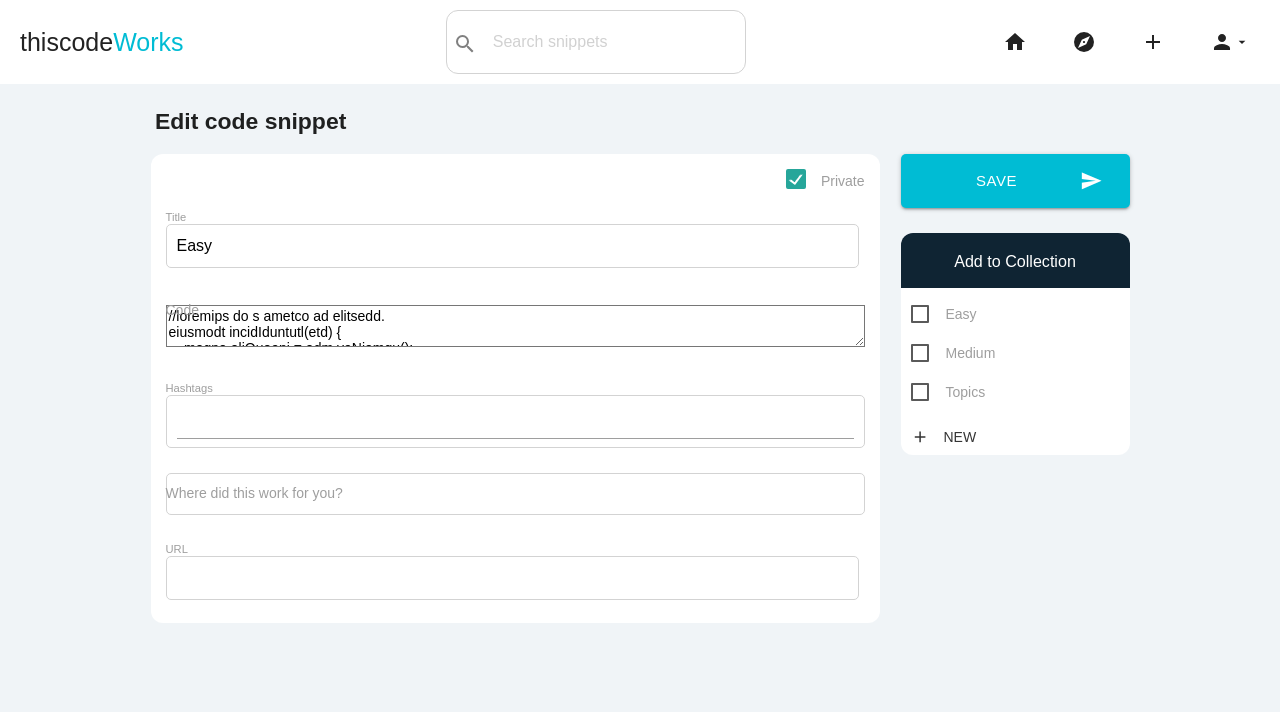 scroll, scrollTop: 0, scrollLeft: 0, axis: both 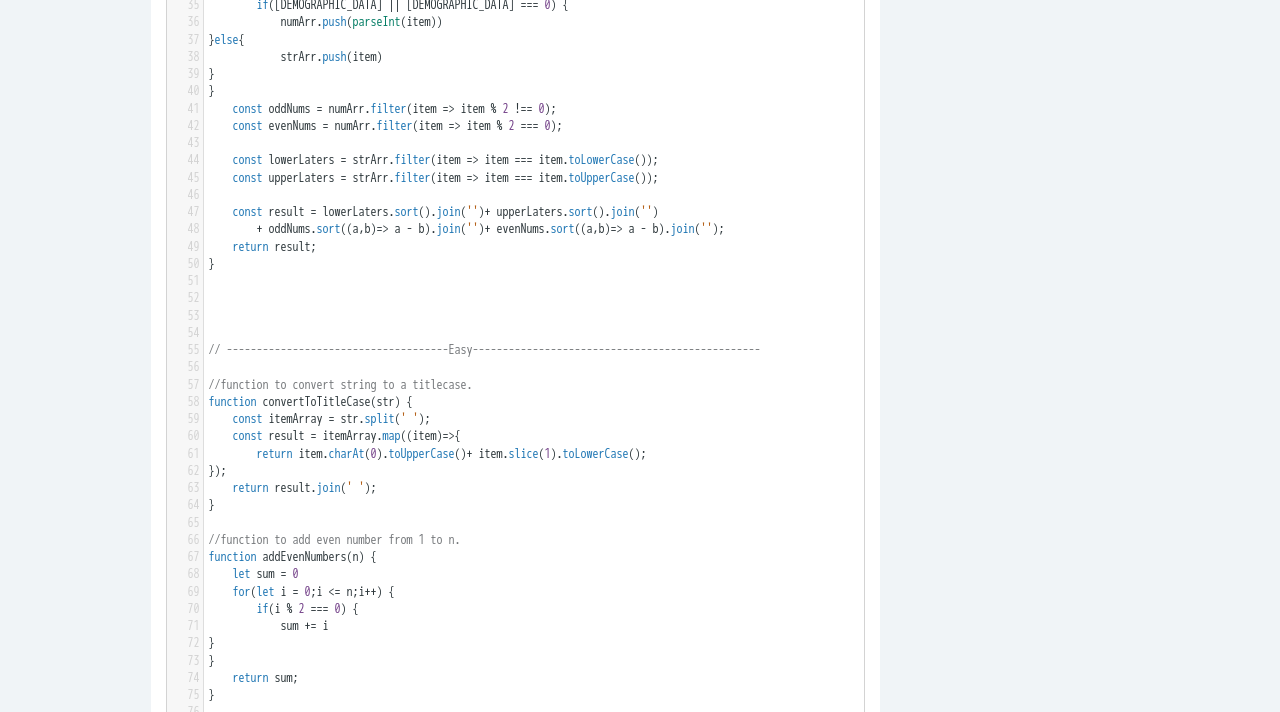 click on "​" at bounding box center [534, 316] 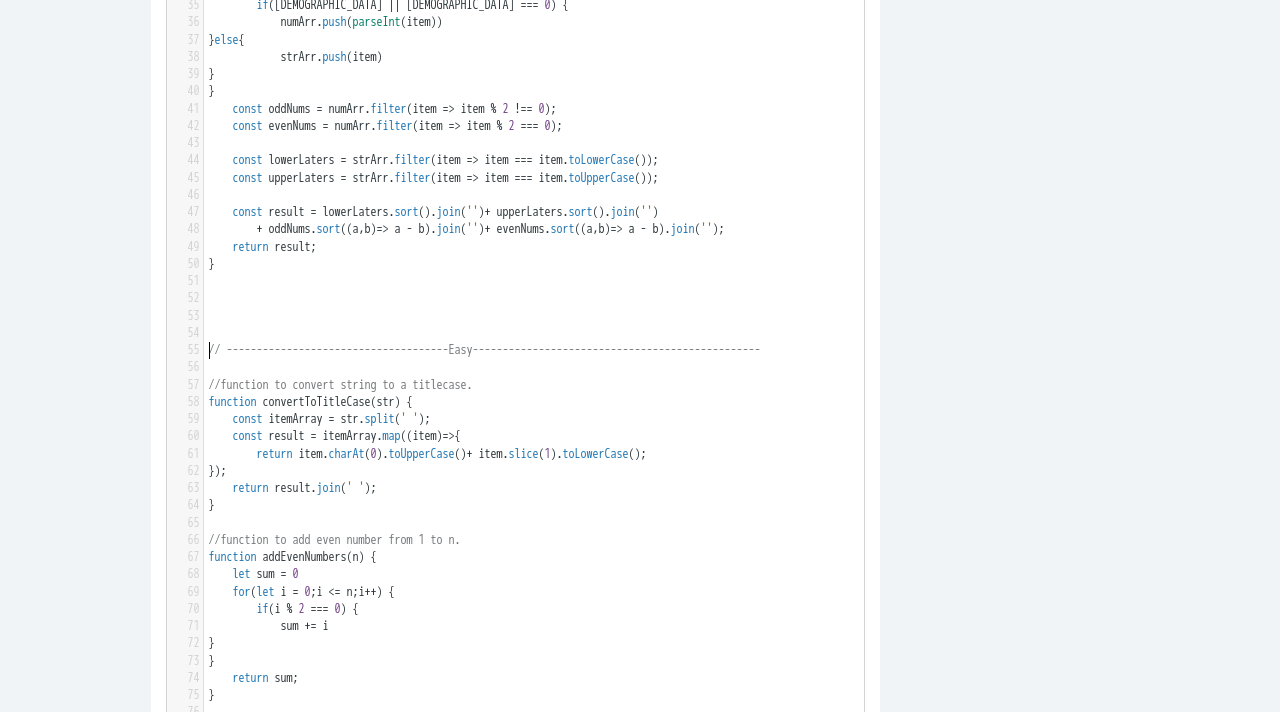 scroll, scrollTop: 6, scrollLeft: 0, axis: vertical 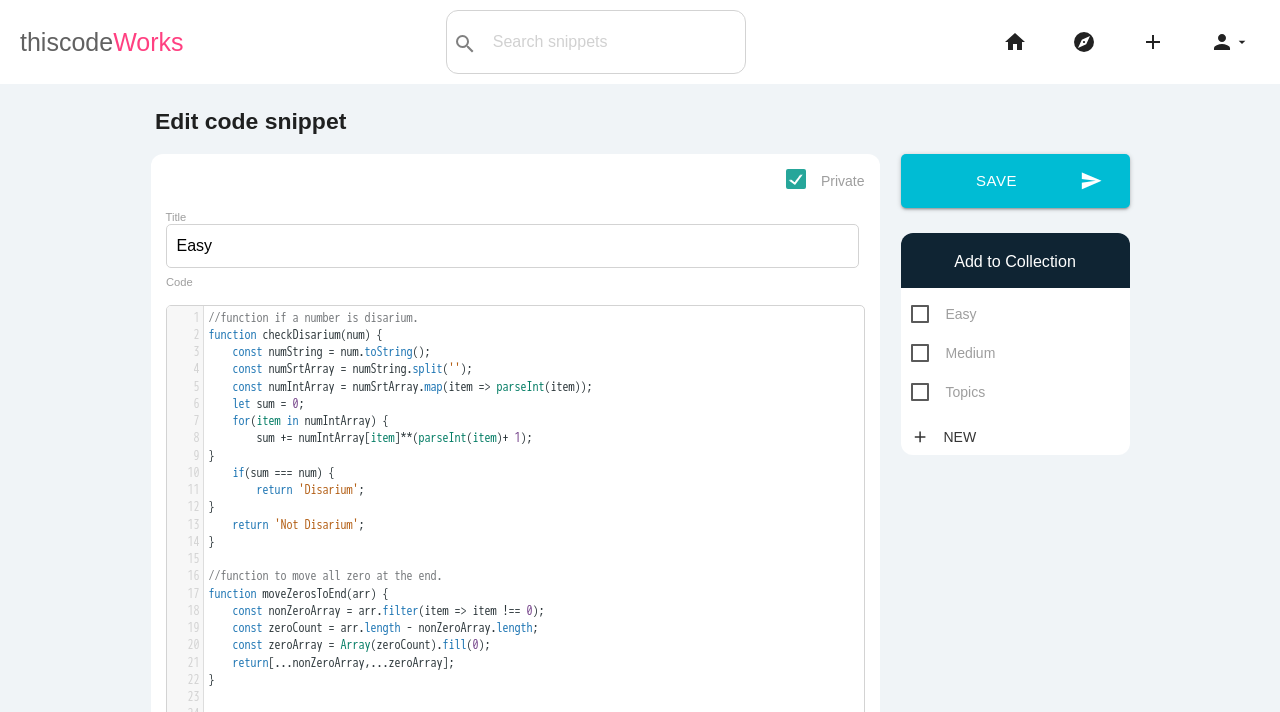 click on "Works" at bounding box center (148, 42) 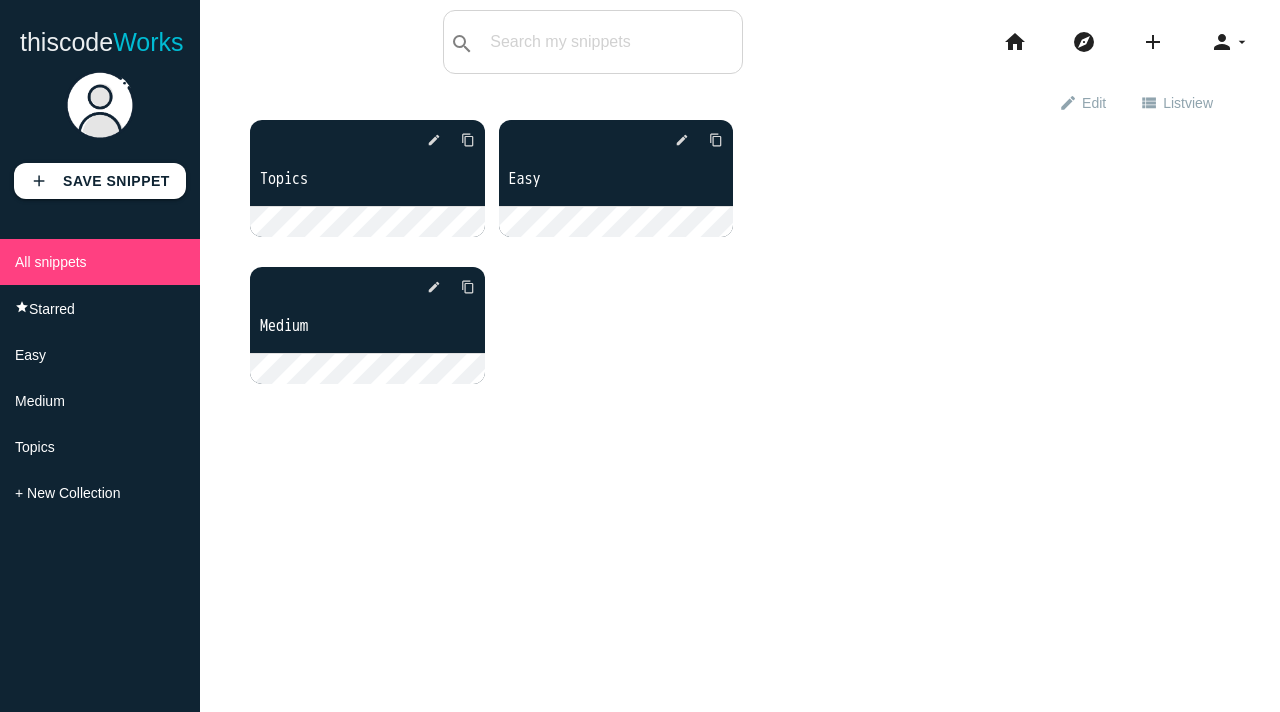 scroll, scrollTop: 0, scrollLeft: 0, axis: both 